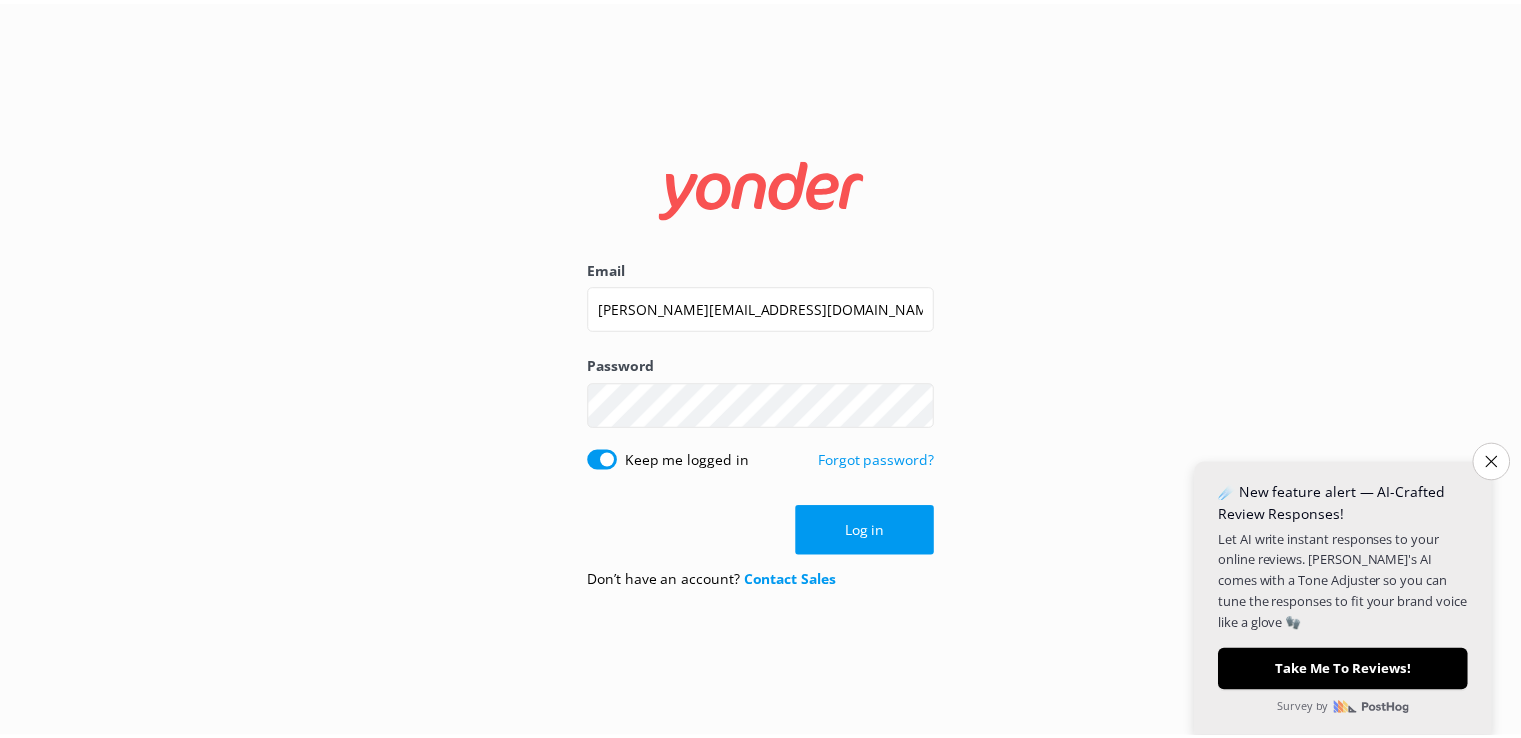 scroll, scrollTop: 0, scrollLeft: 0, axis: both 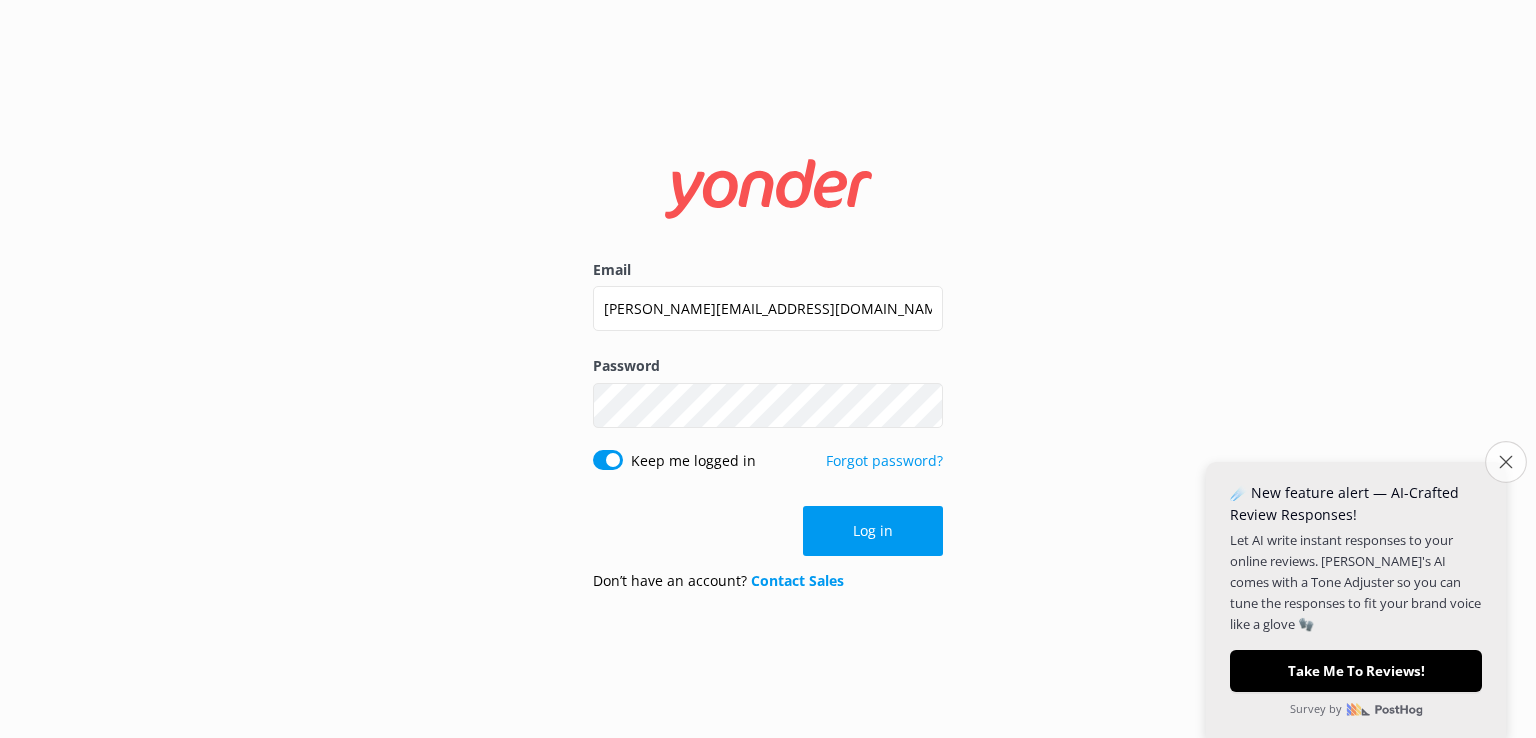 click on "Close survey" 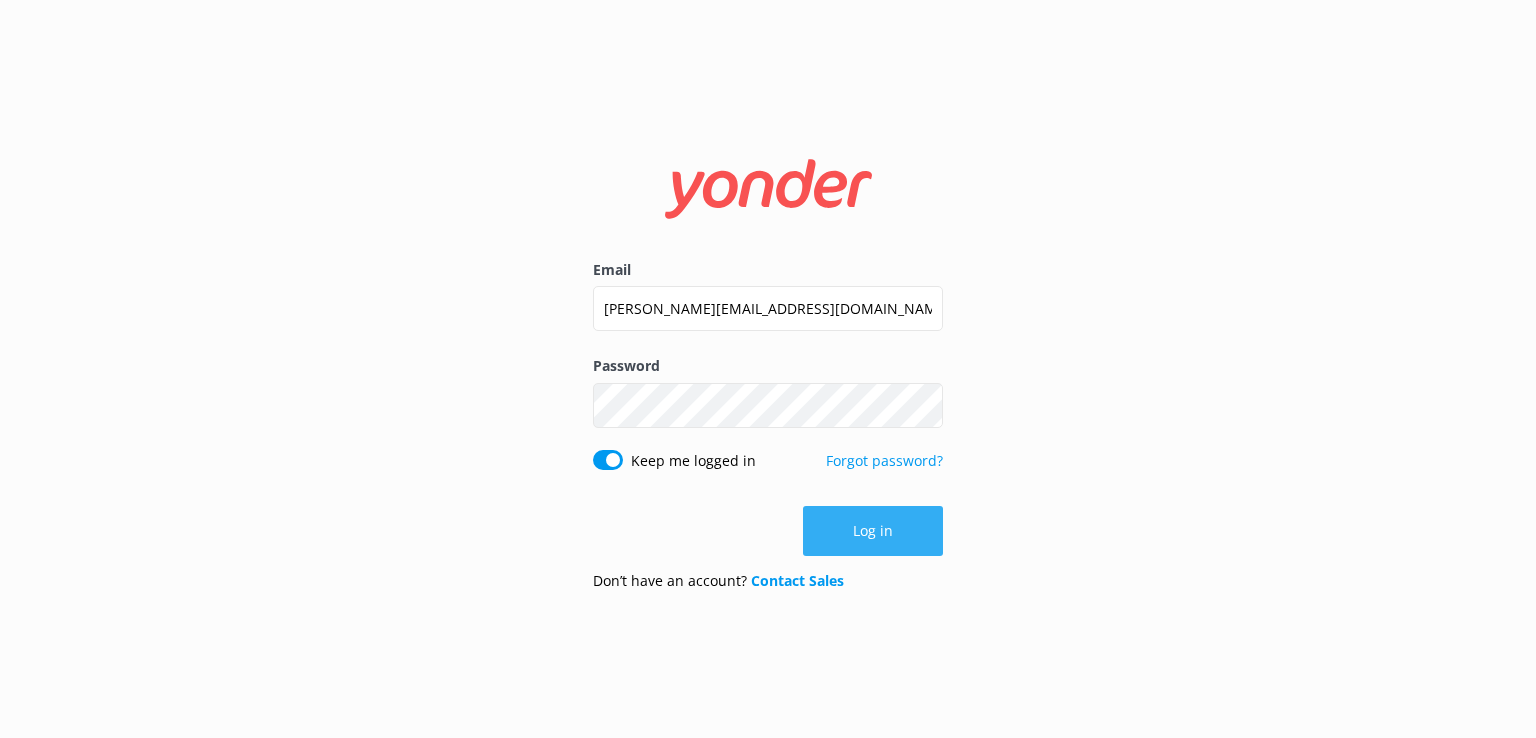 click on "Log in" at bounding box center (873, 531) 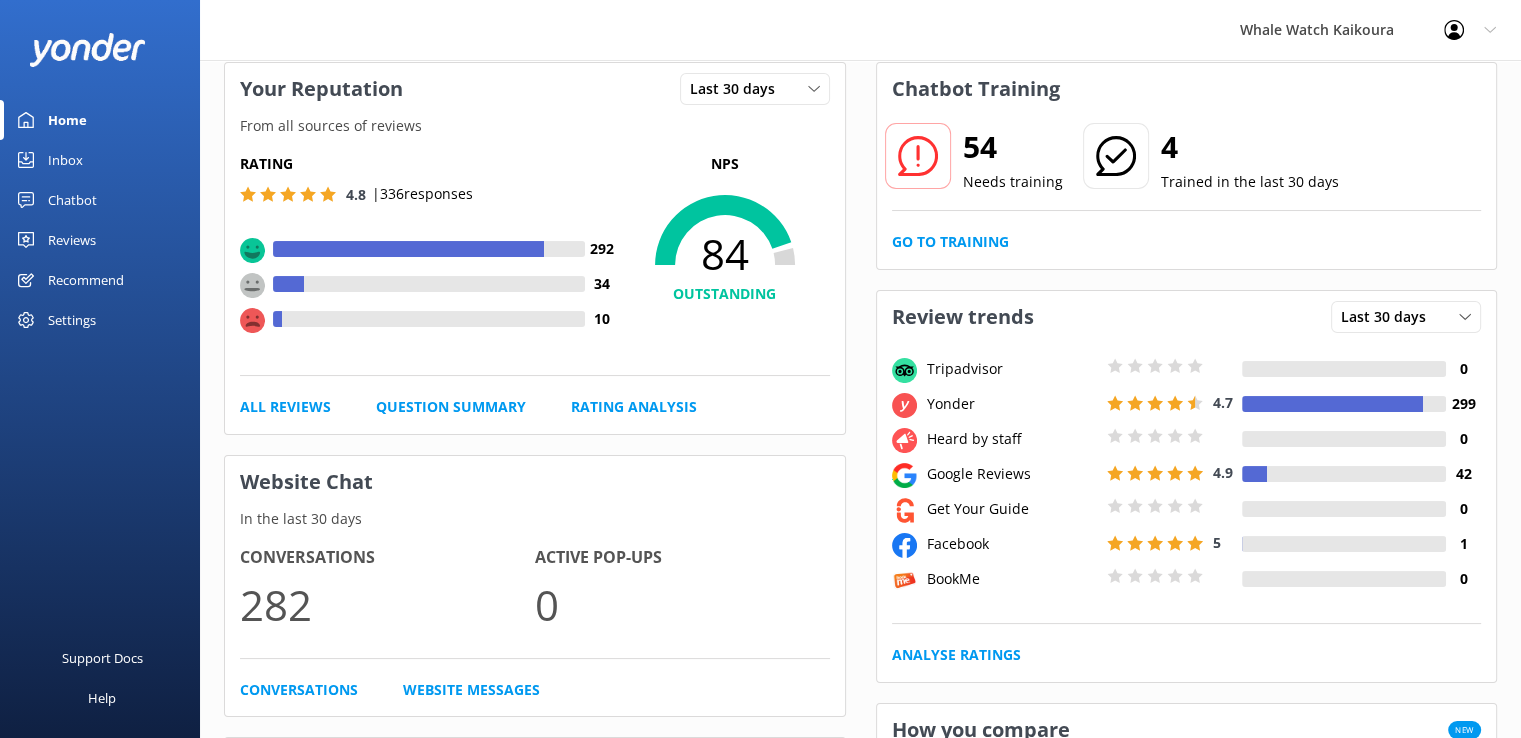 scroll, scrollTop: 98, scrollLeft: 0, axis: vertical 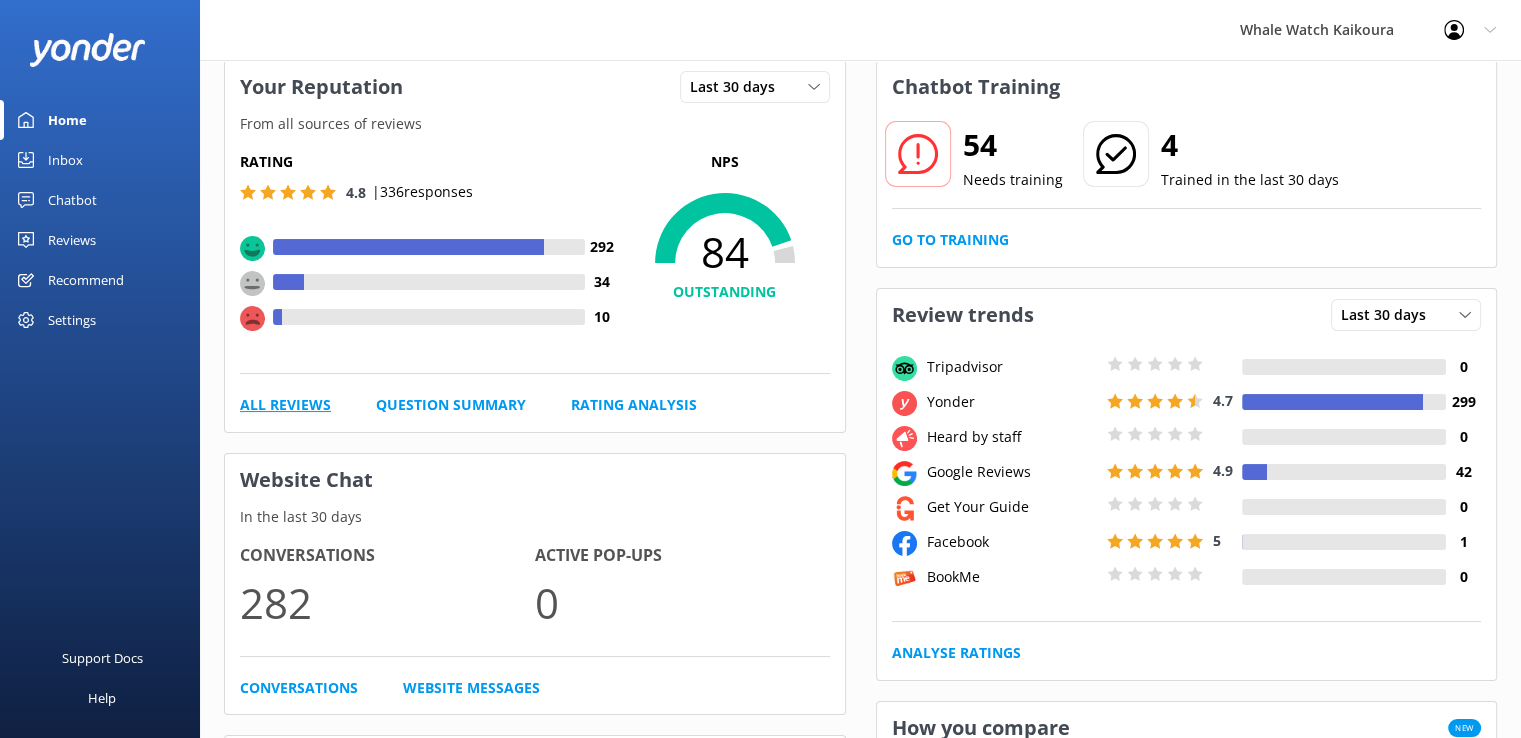 click on "All Reviews" at bounding box center (285, 405) 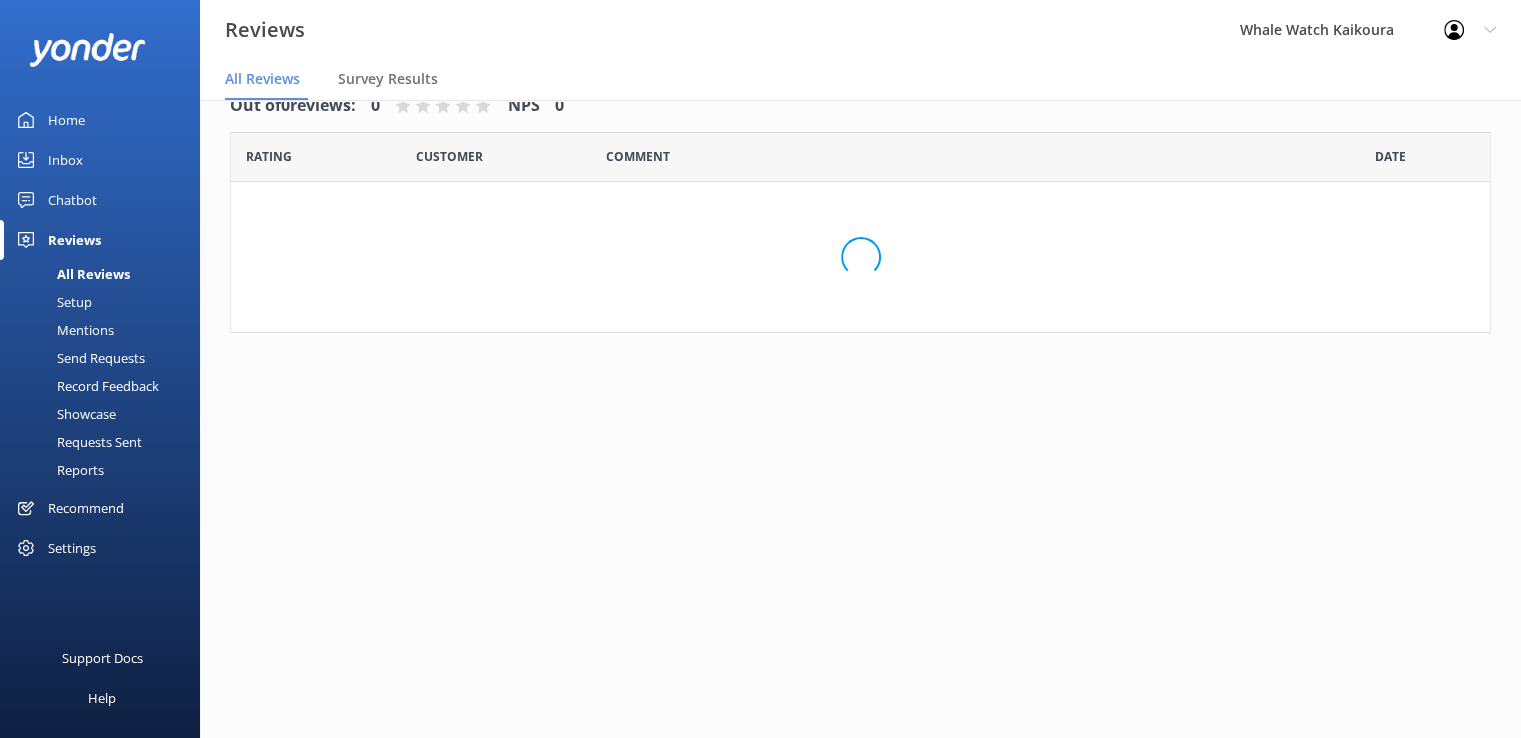 scroll, scrollTop: 40, scrollLeft: 0, axis: vertical 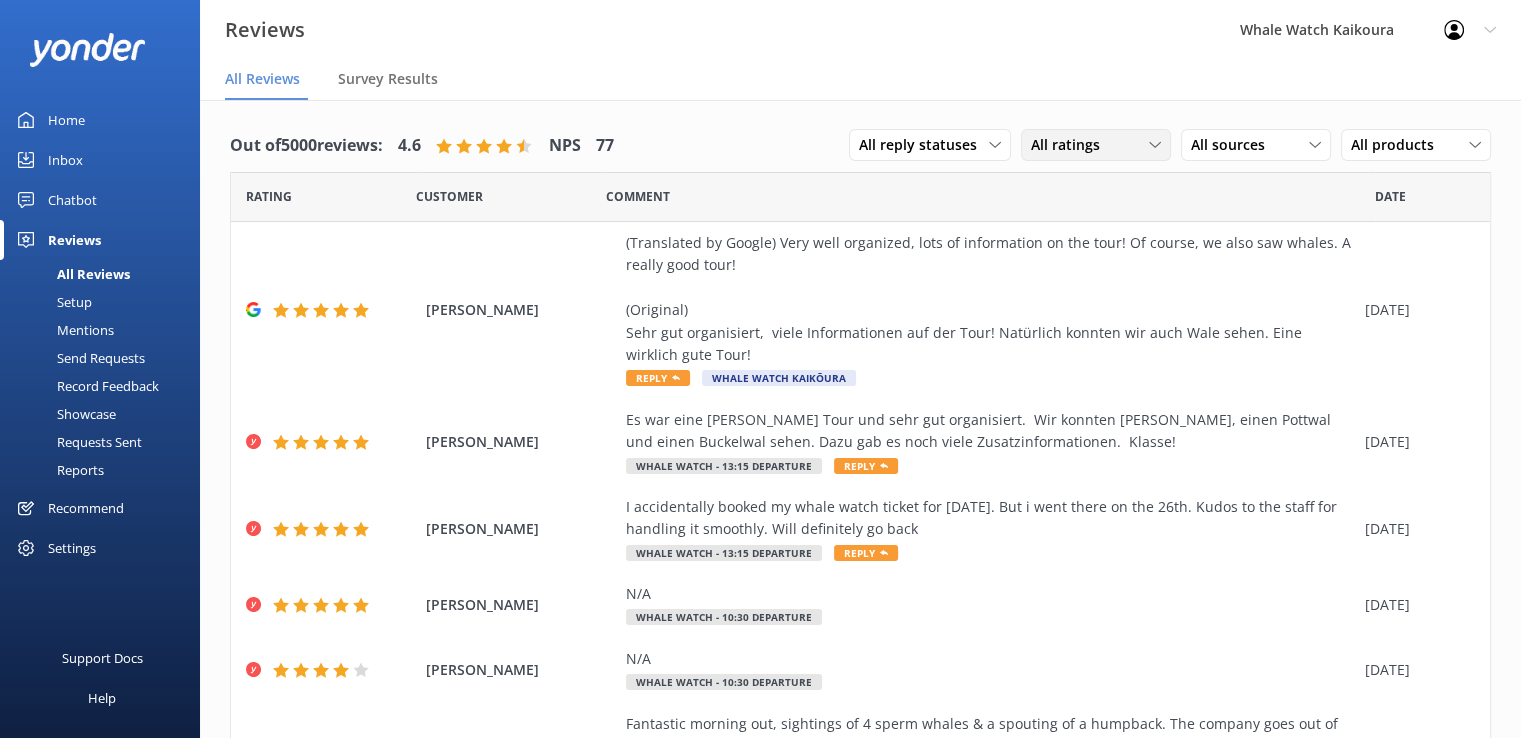 click 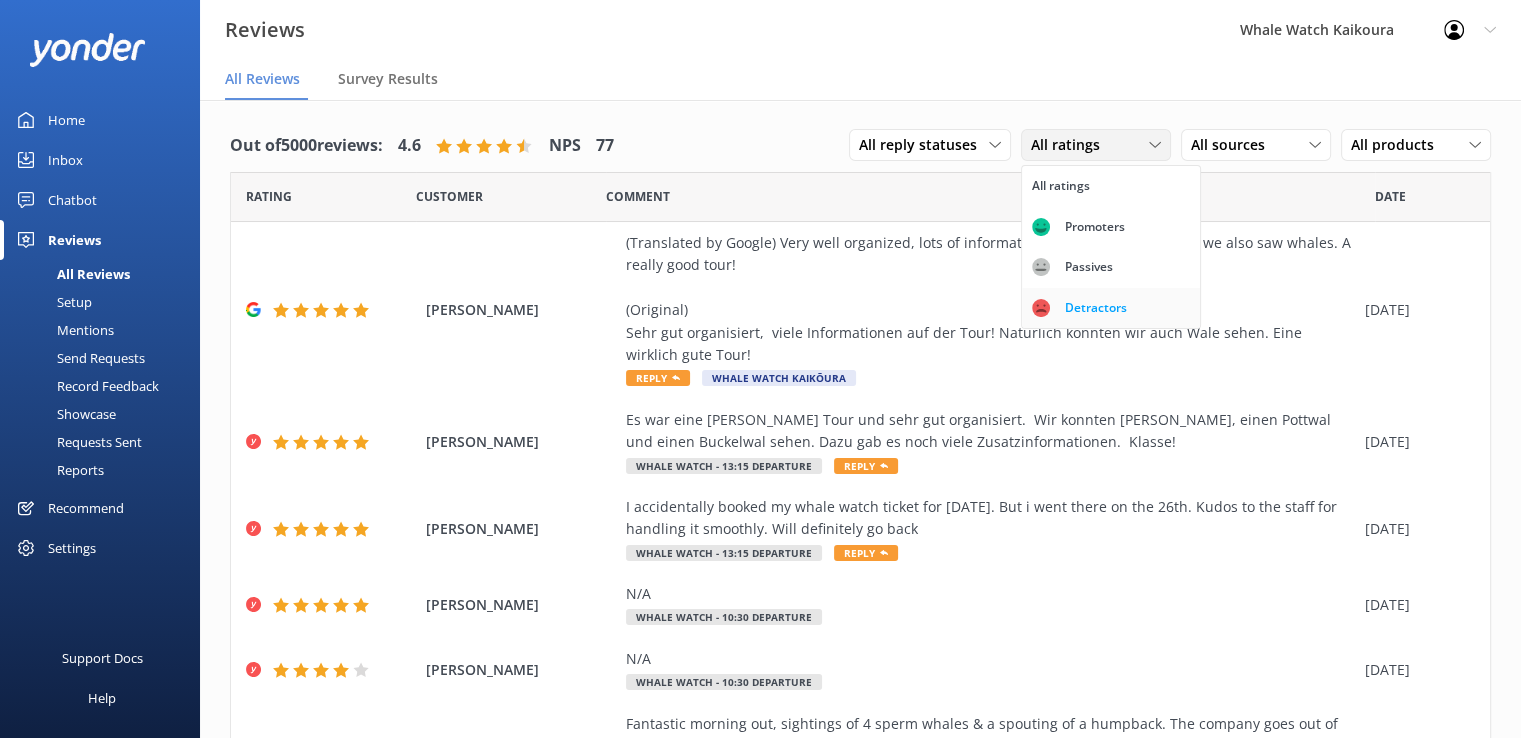 click on "Detractors" at bounding box center (1096, 308) 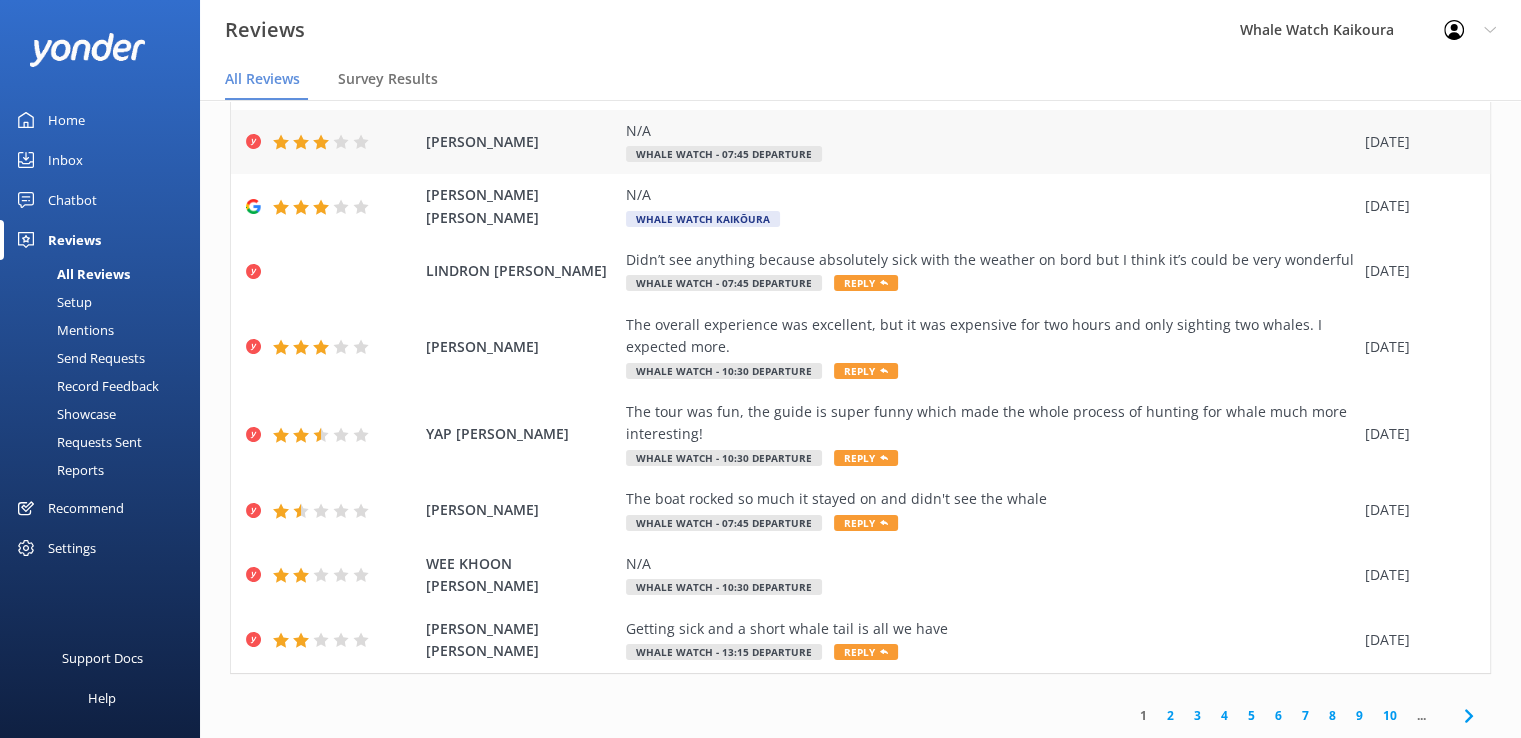 scroll, scrollTop: 355, scrollLeft: 0, axis: vertical 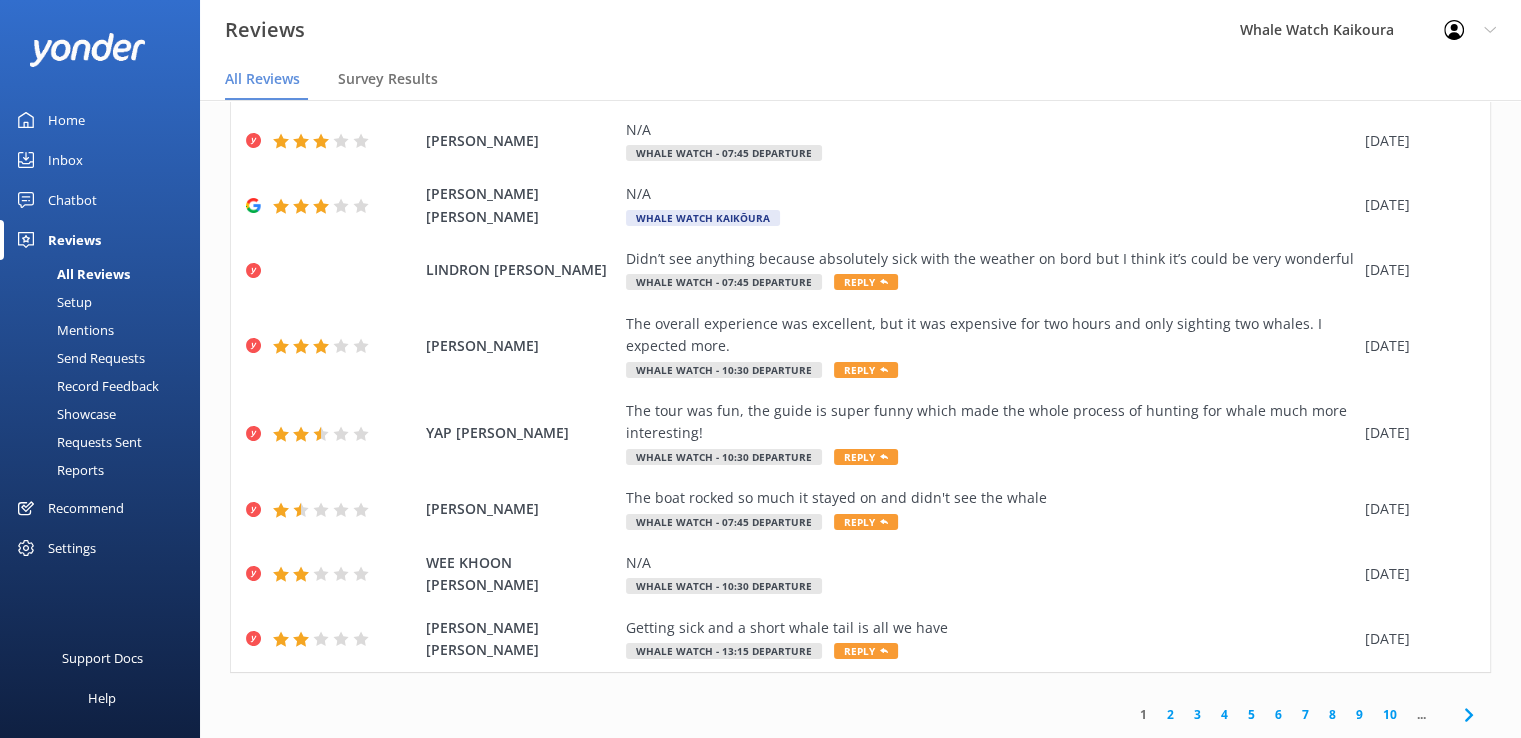 click 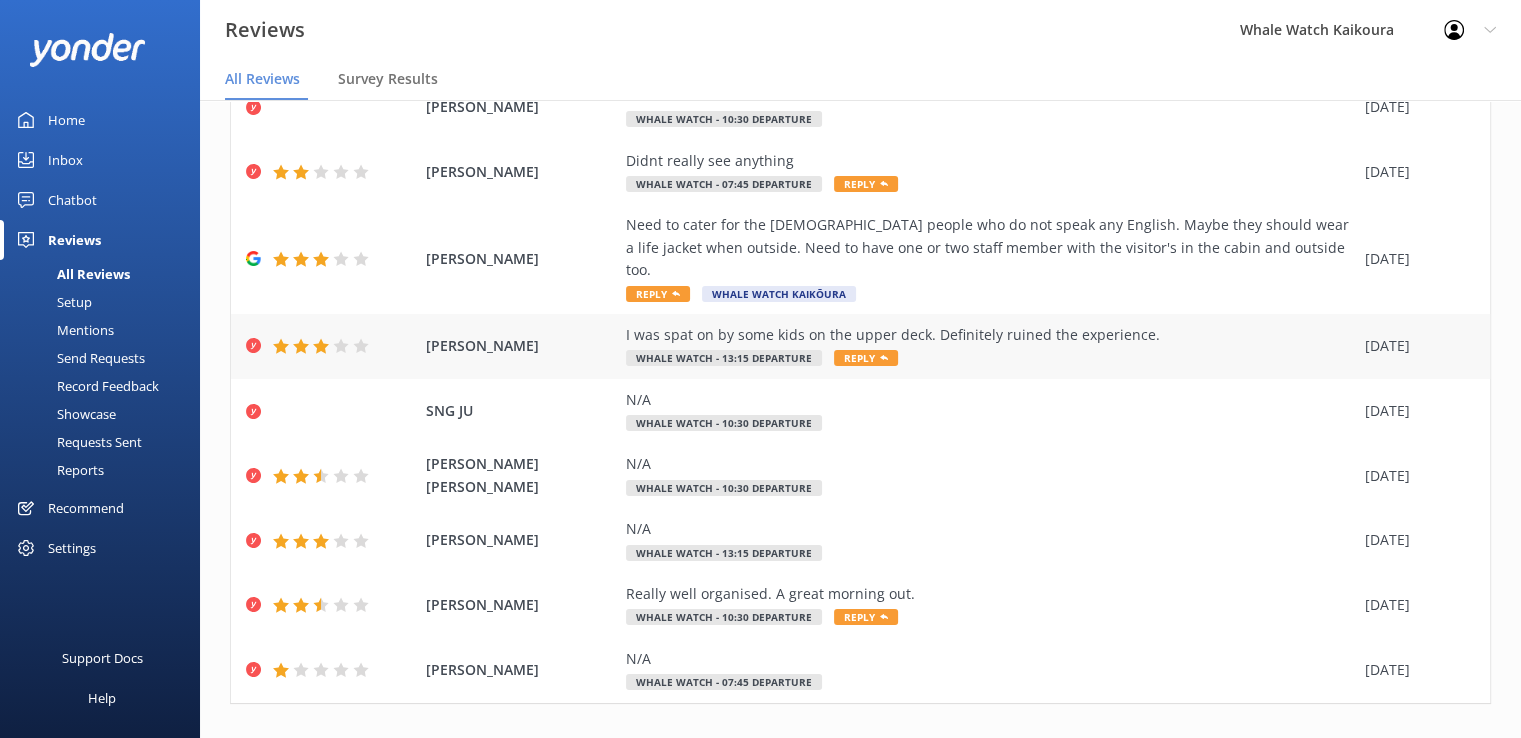 scroll, scrollTop: 220, scrollLeft: 0, axis: vertical 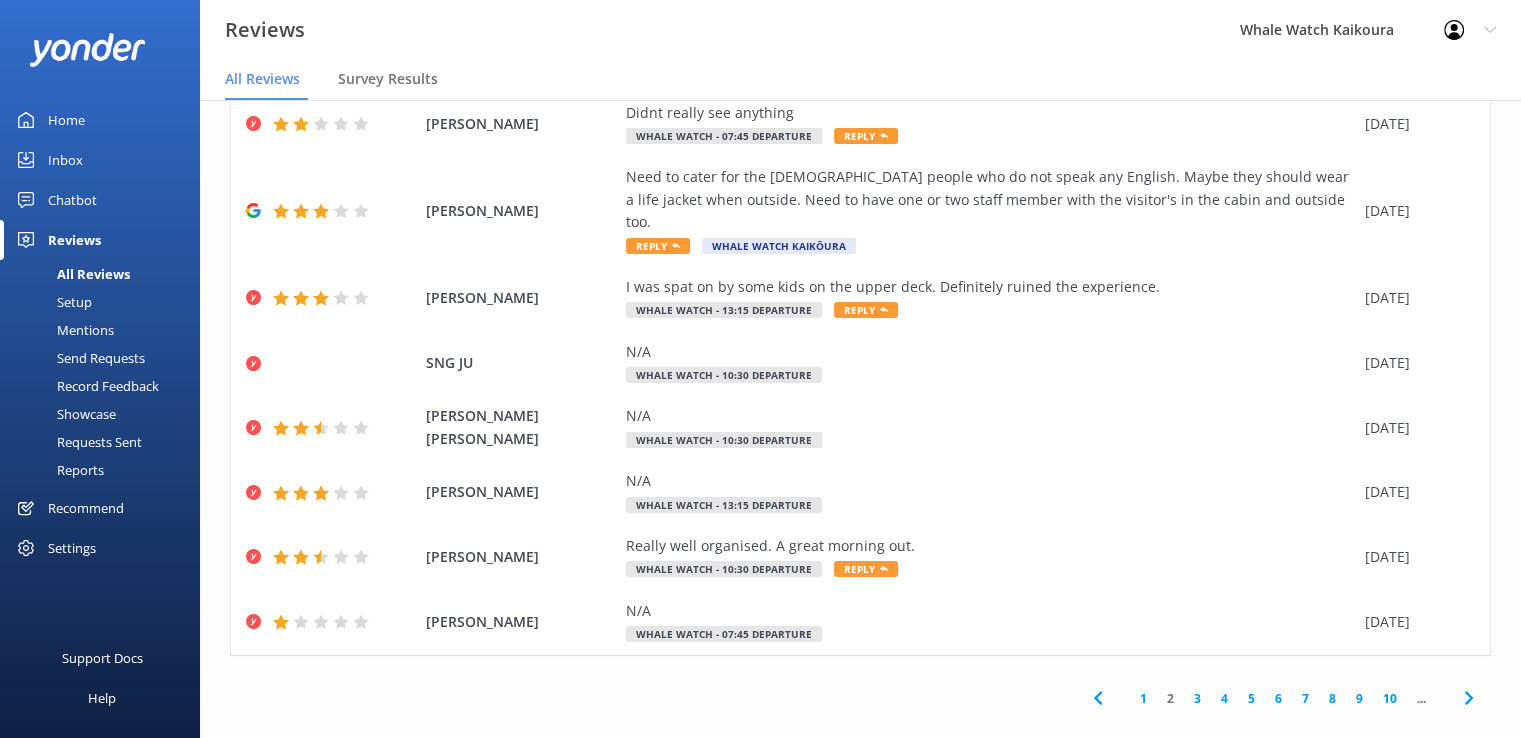 click 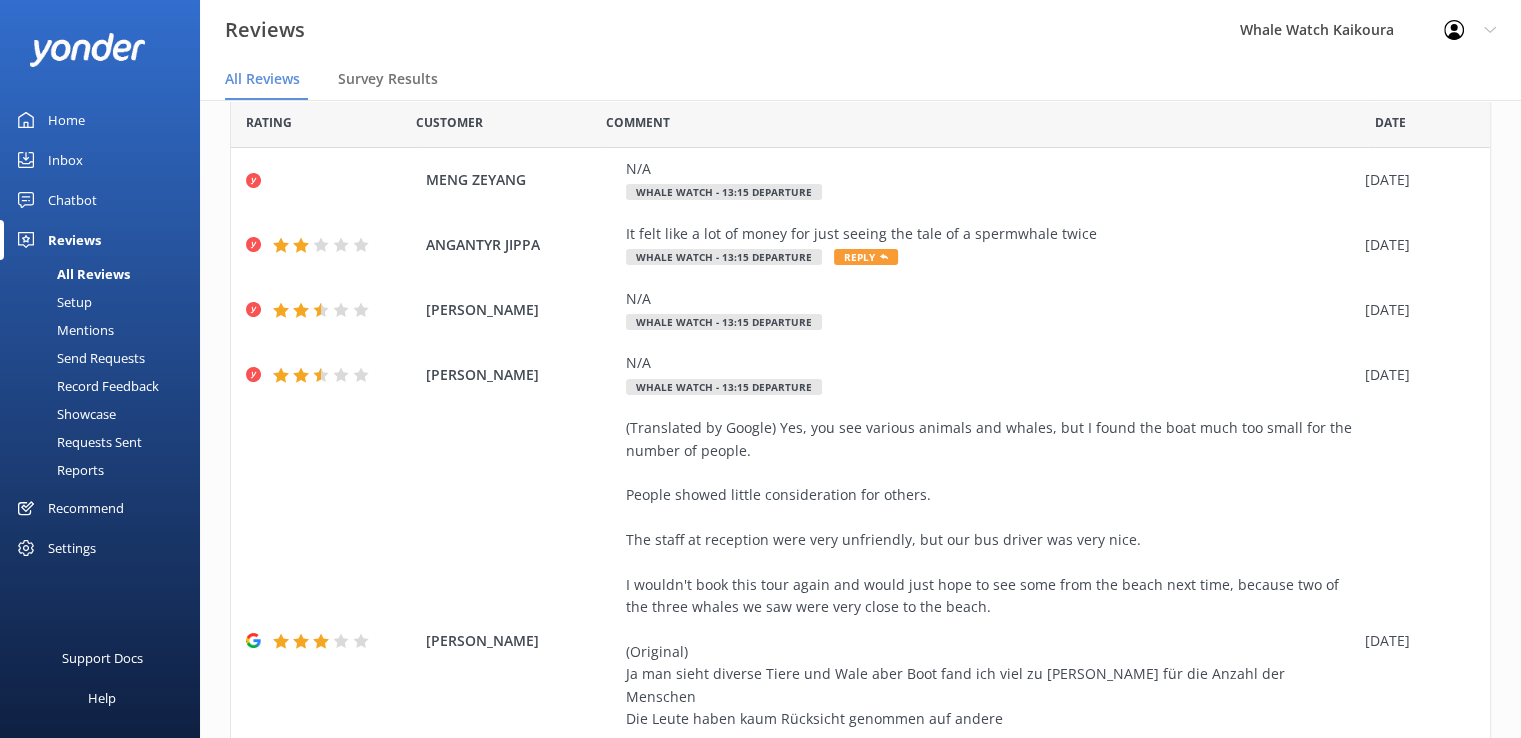 scroll, scrollTop: 0, scrollLeft: 0, axis: both 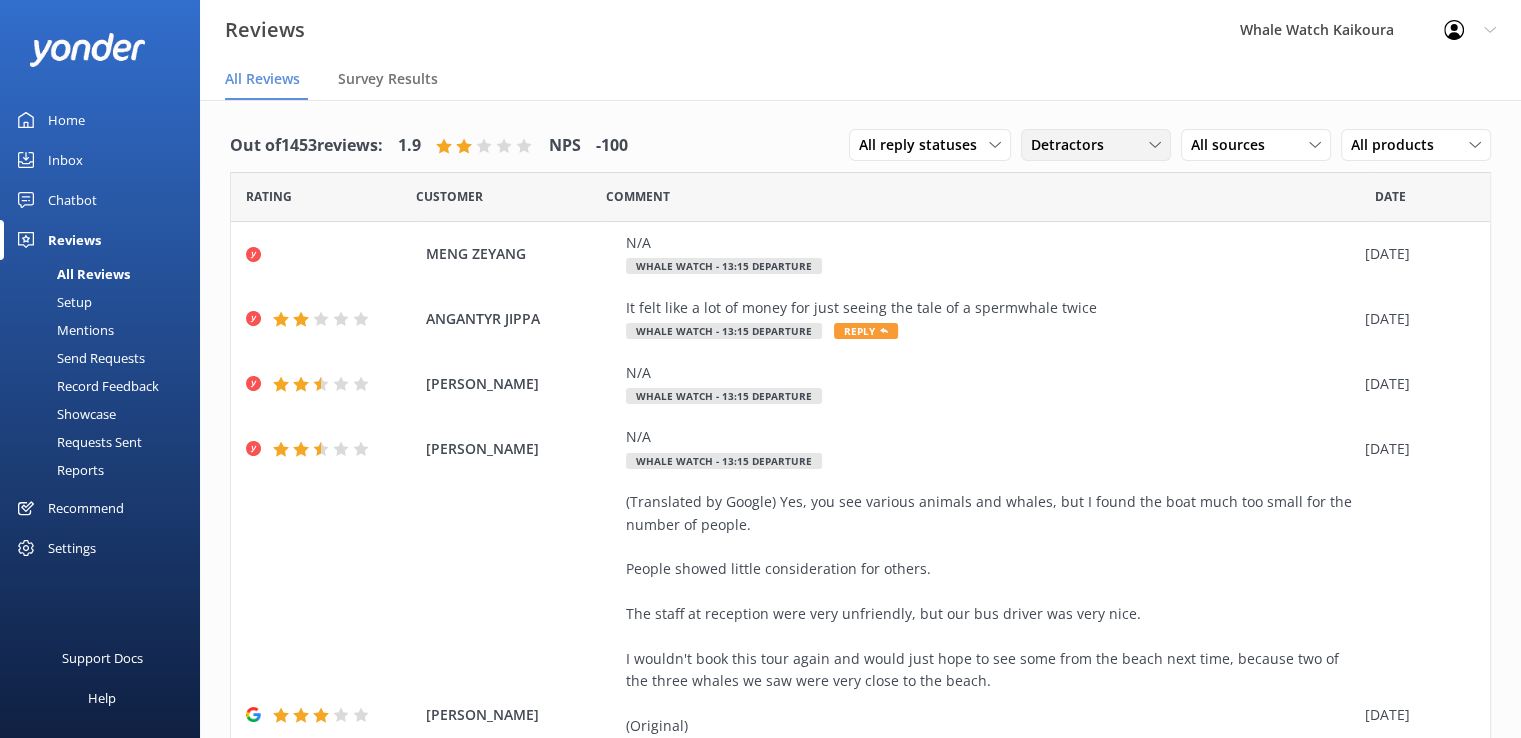 click 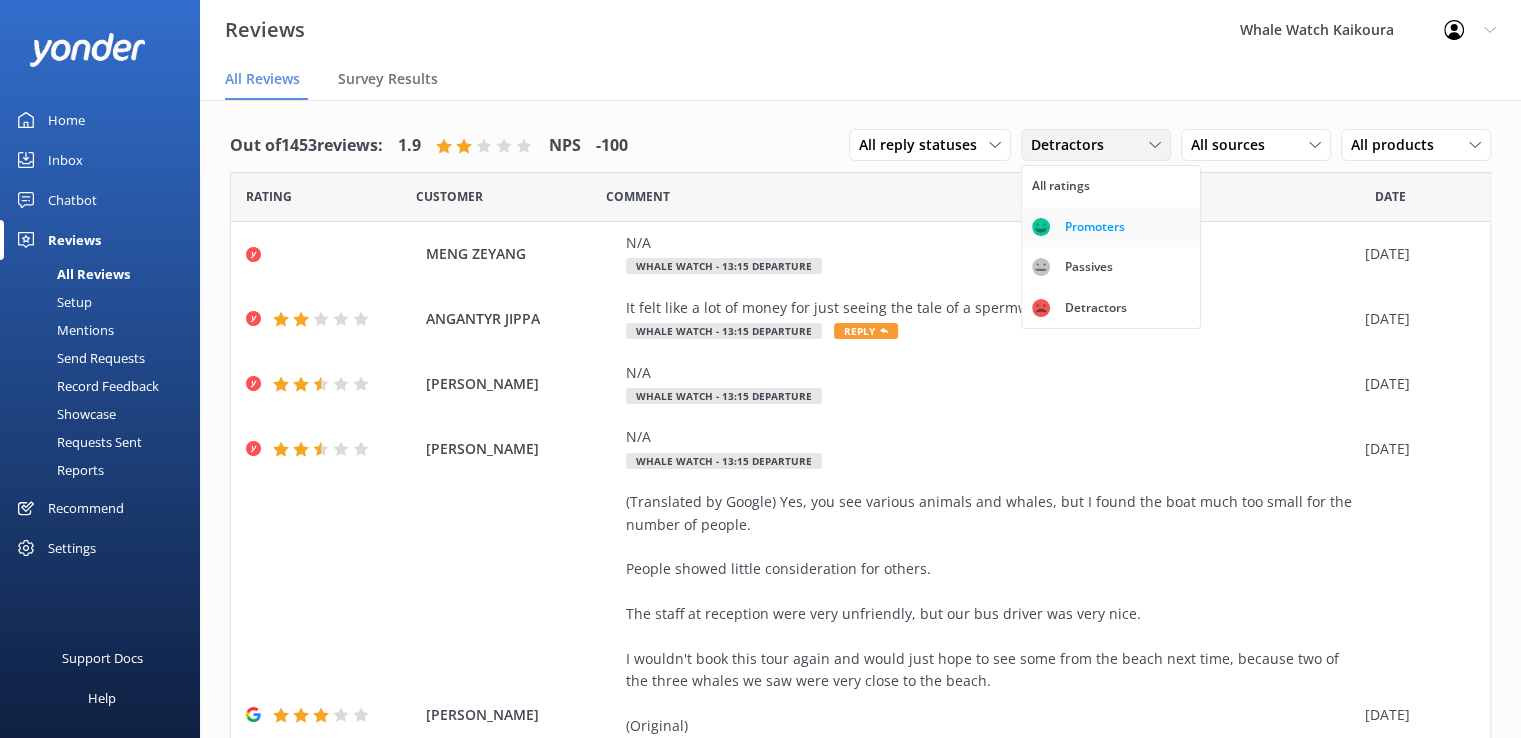 click on "Promoters" at bounding box center [1095, 227] 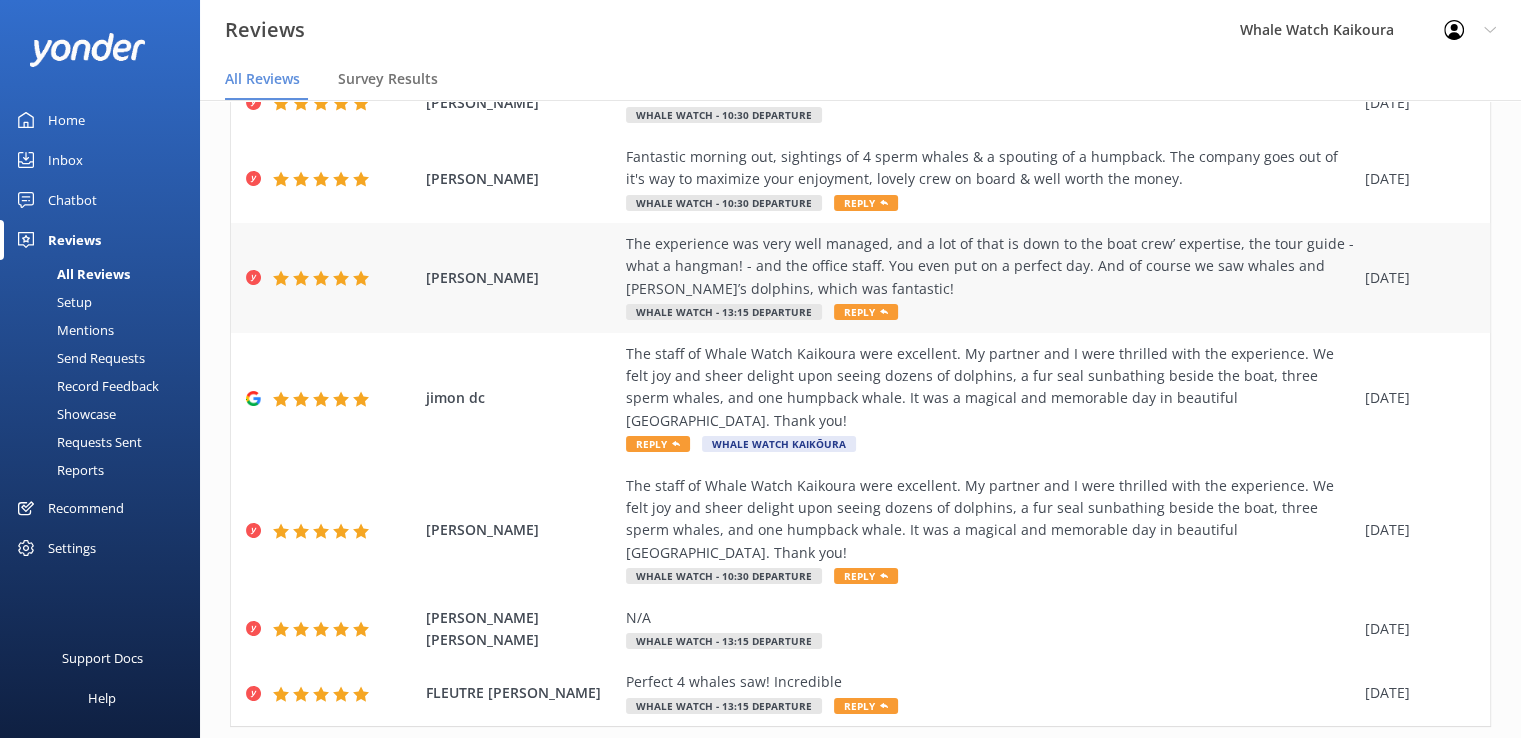 scroll, scrollTop: 512, scrollLeft: 0, axis: vertical 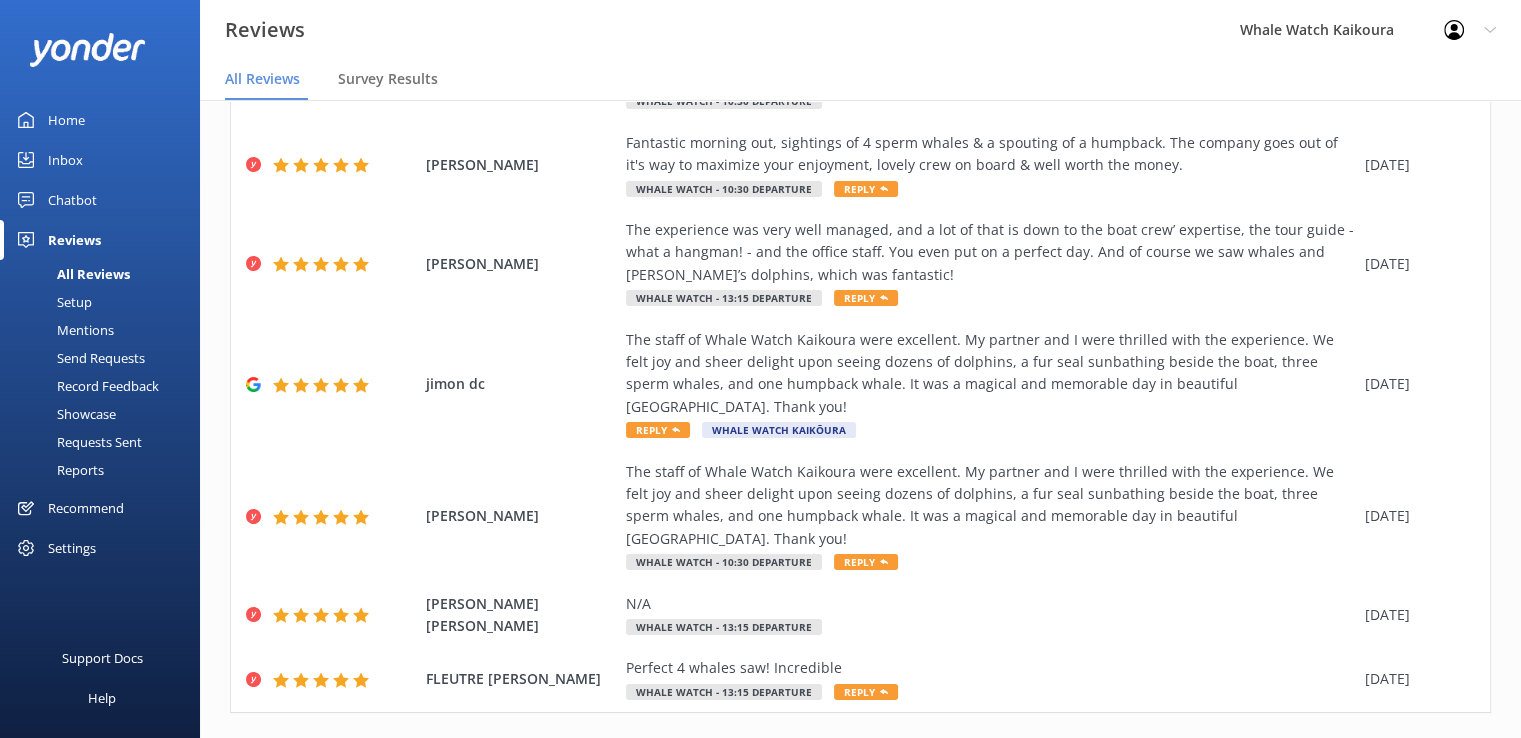 click 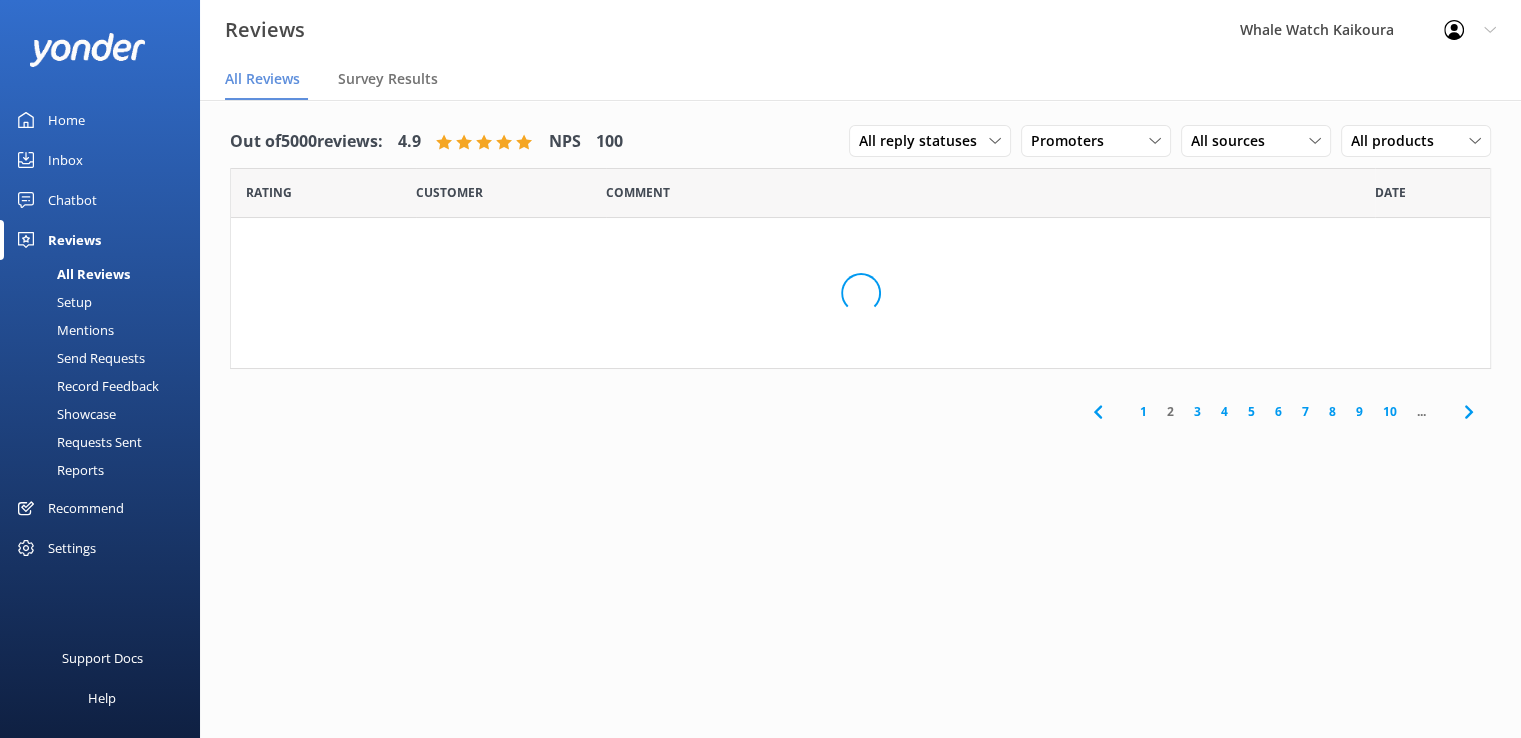 scroll, scrollTop: 40, scrollLeft: 0, axis: vertical 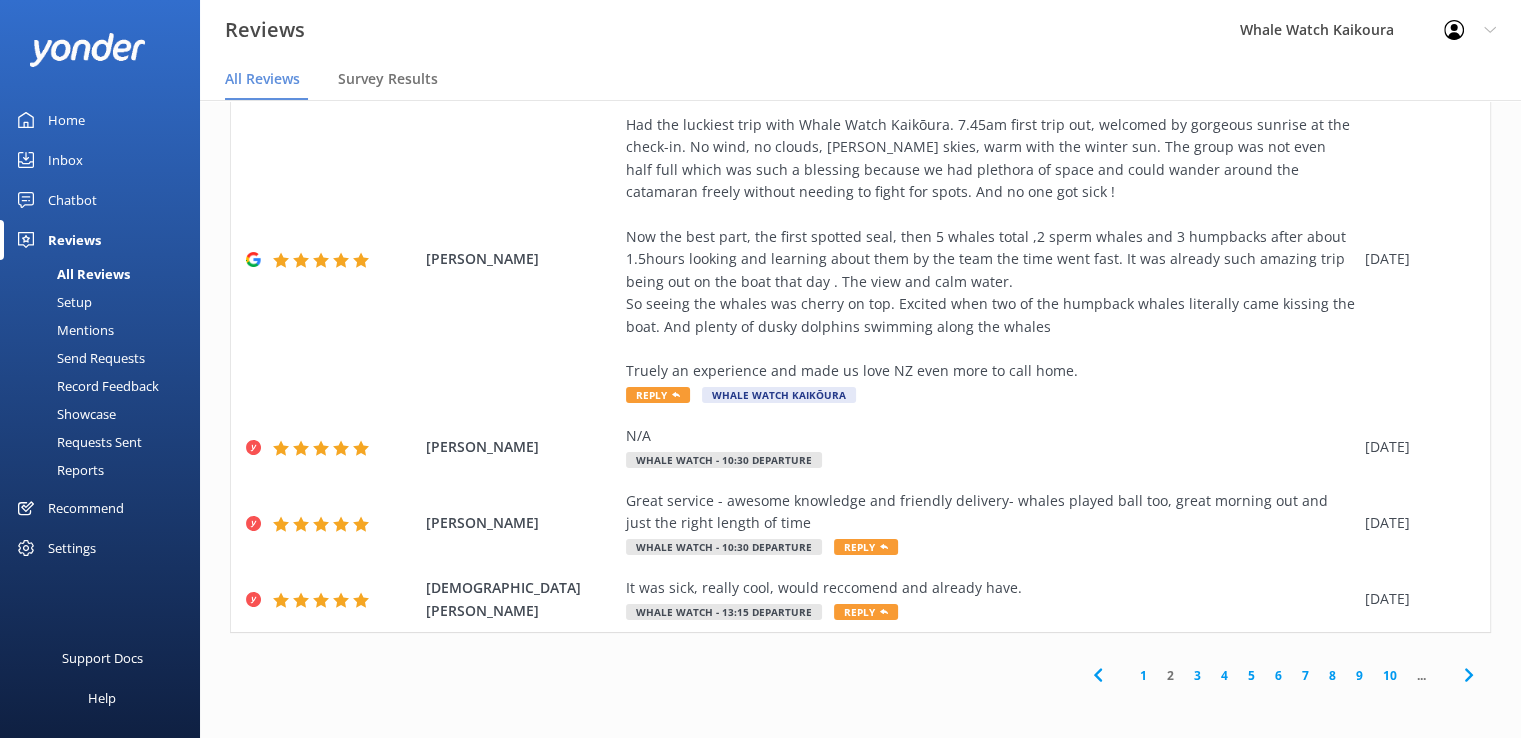 click 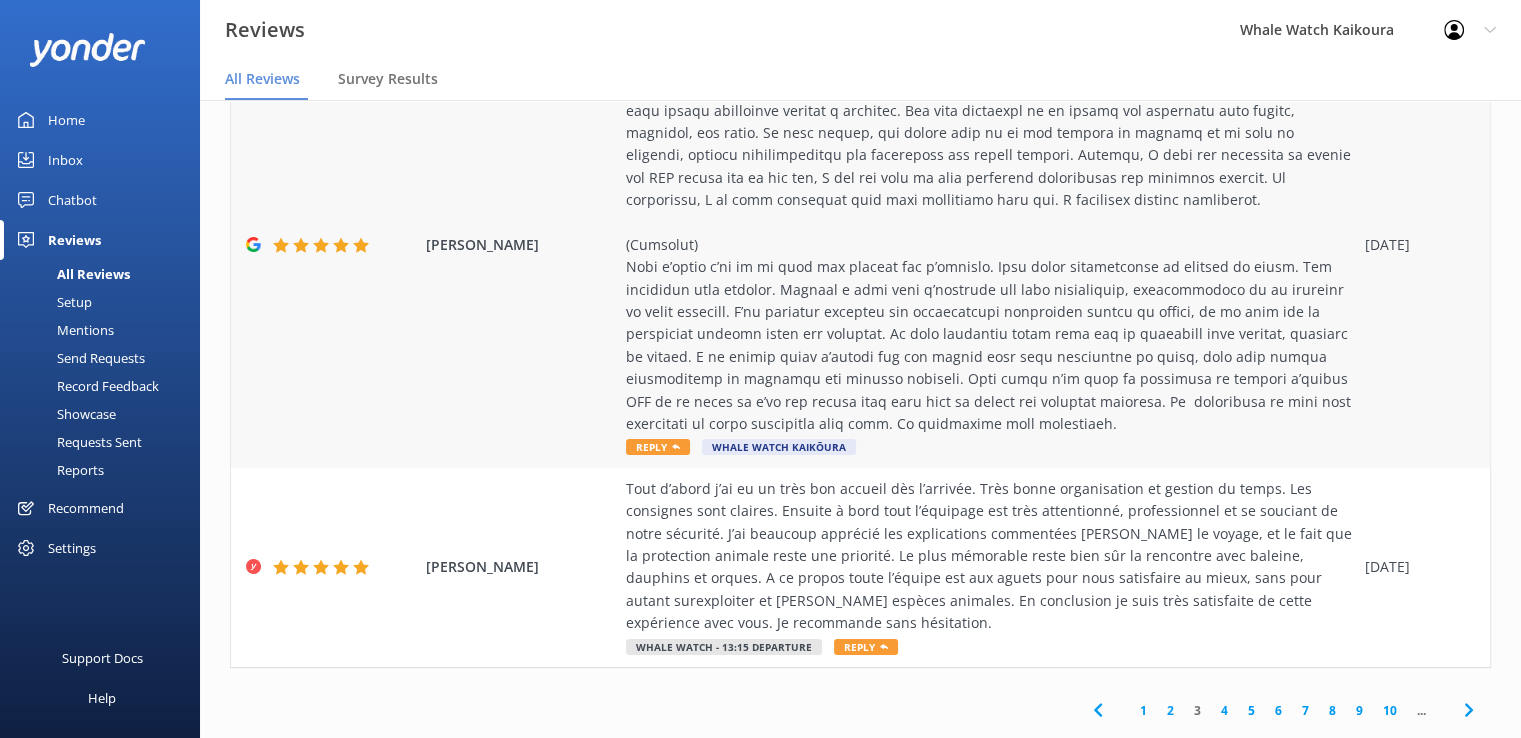 scroll, scrollTop: 892, scrollLeft: 0, axis: vertical 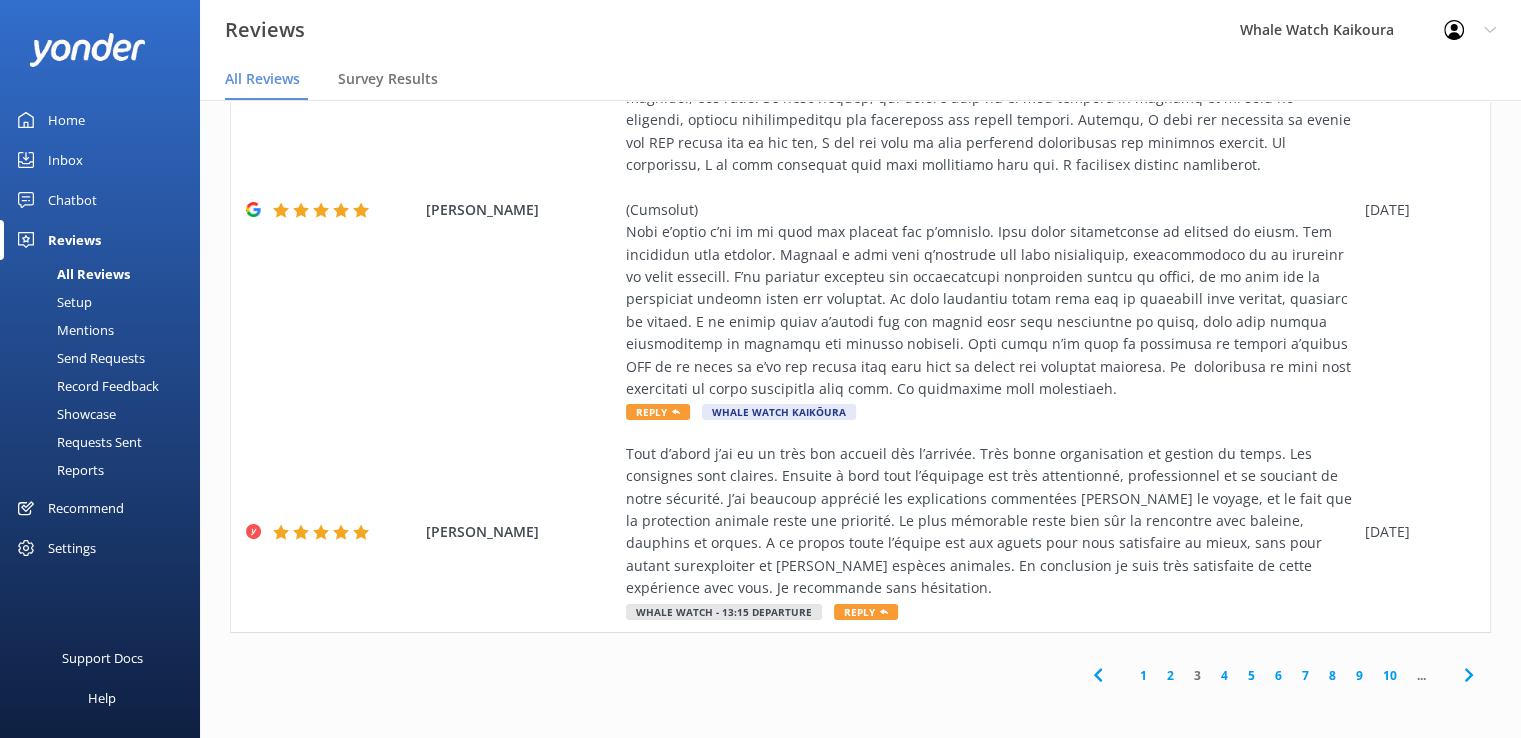 click 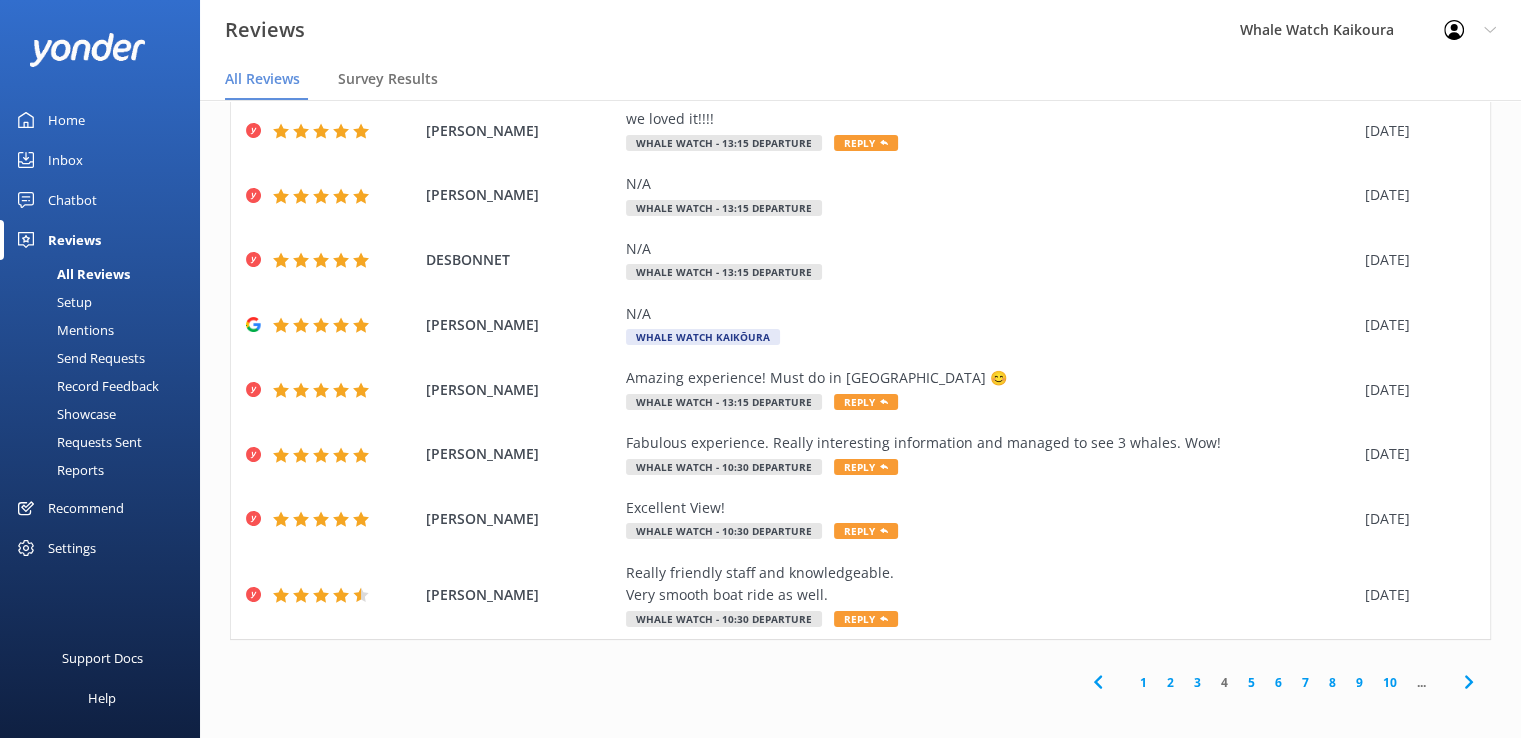 scroll, scrollTop: 265, scrollLeft: 0, axis: vertical 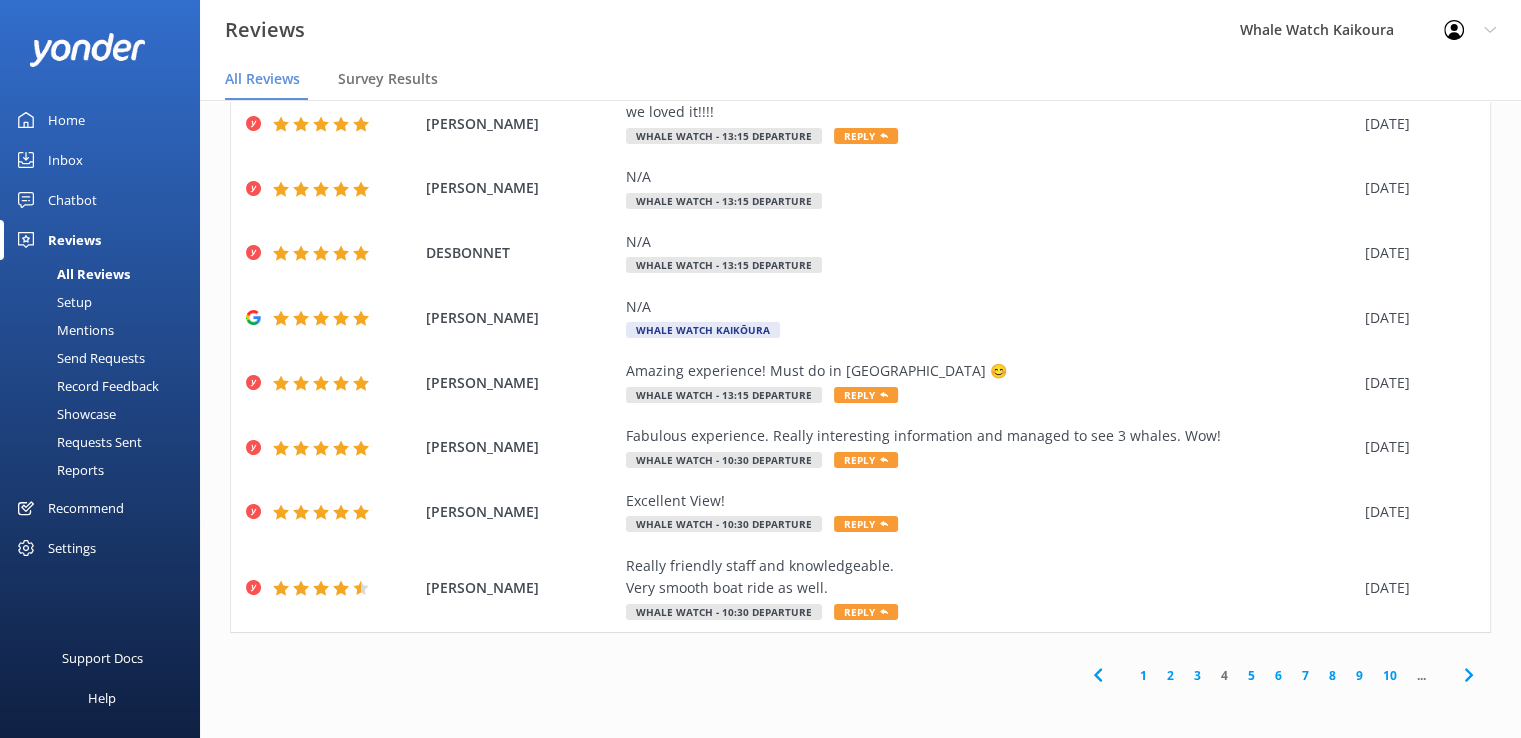click 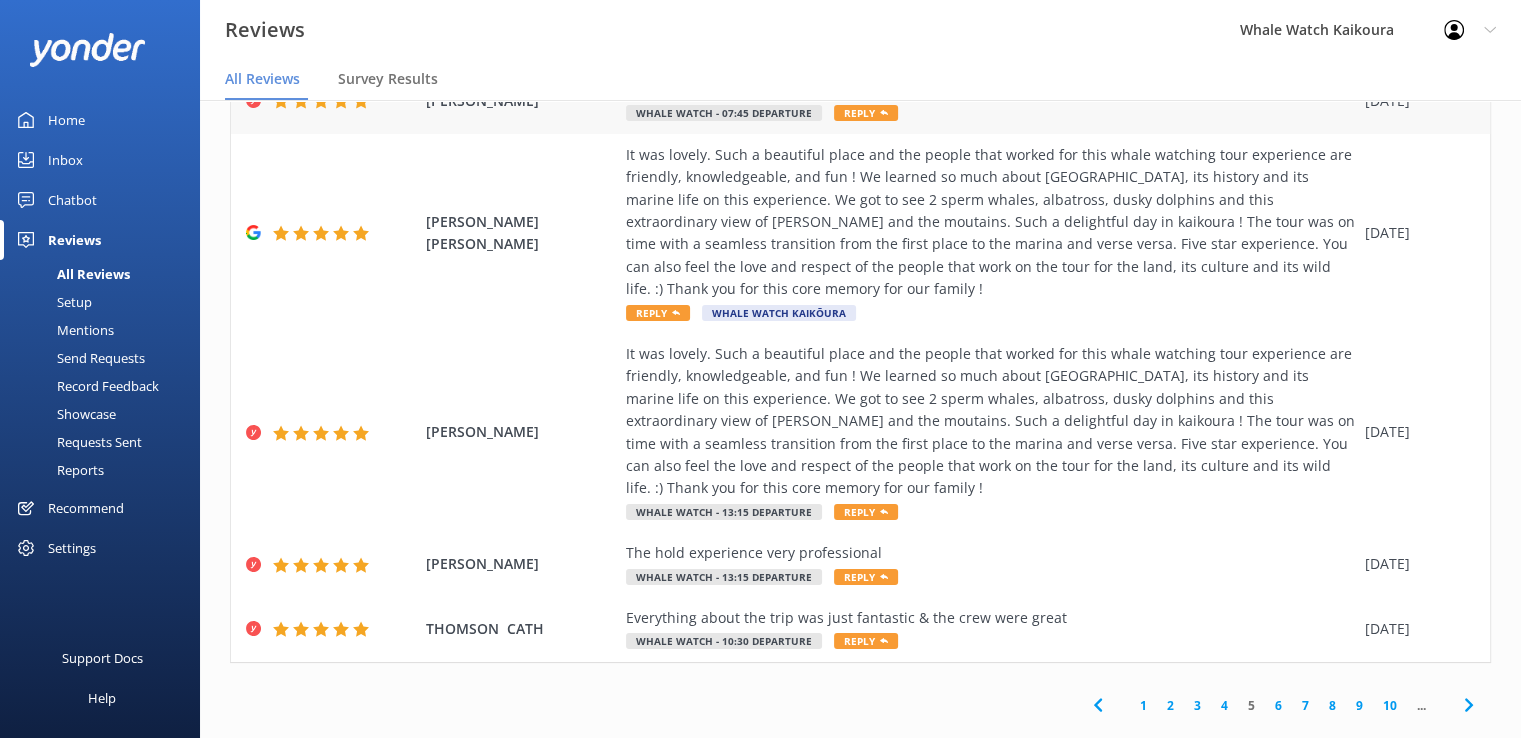 scroll, scrollTop: 512, scrollLeft: 0, axis: vertical 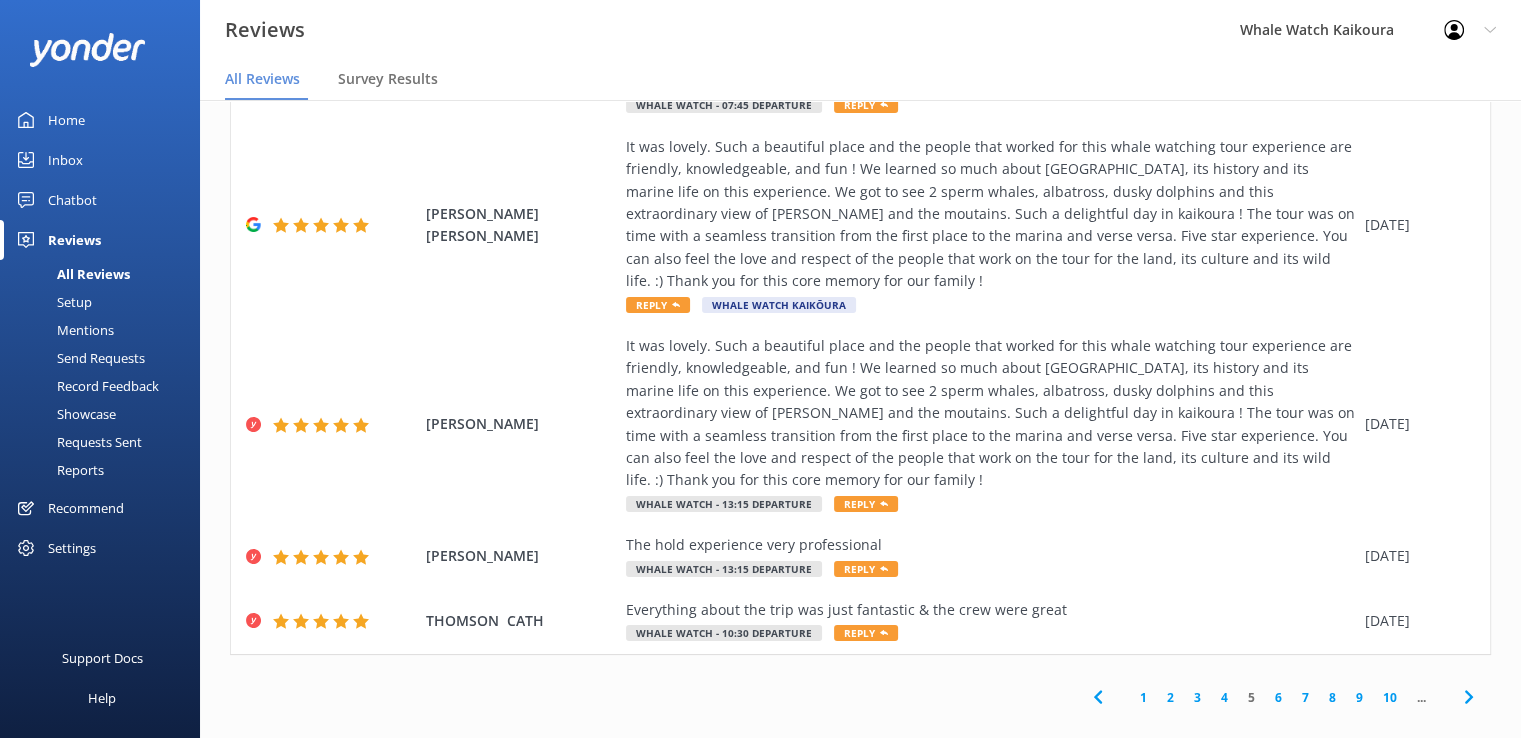 click 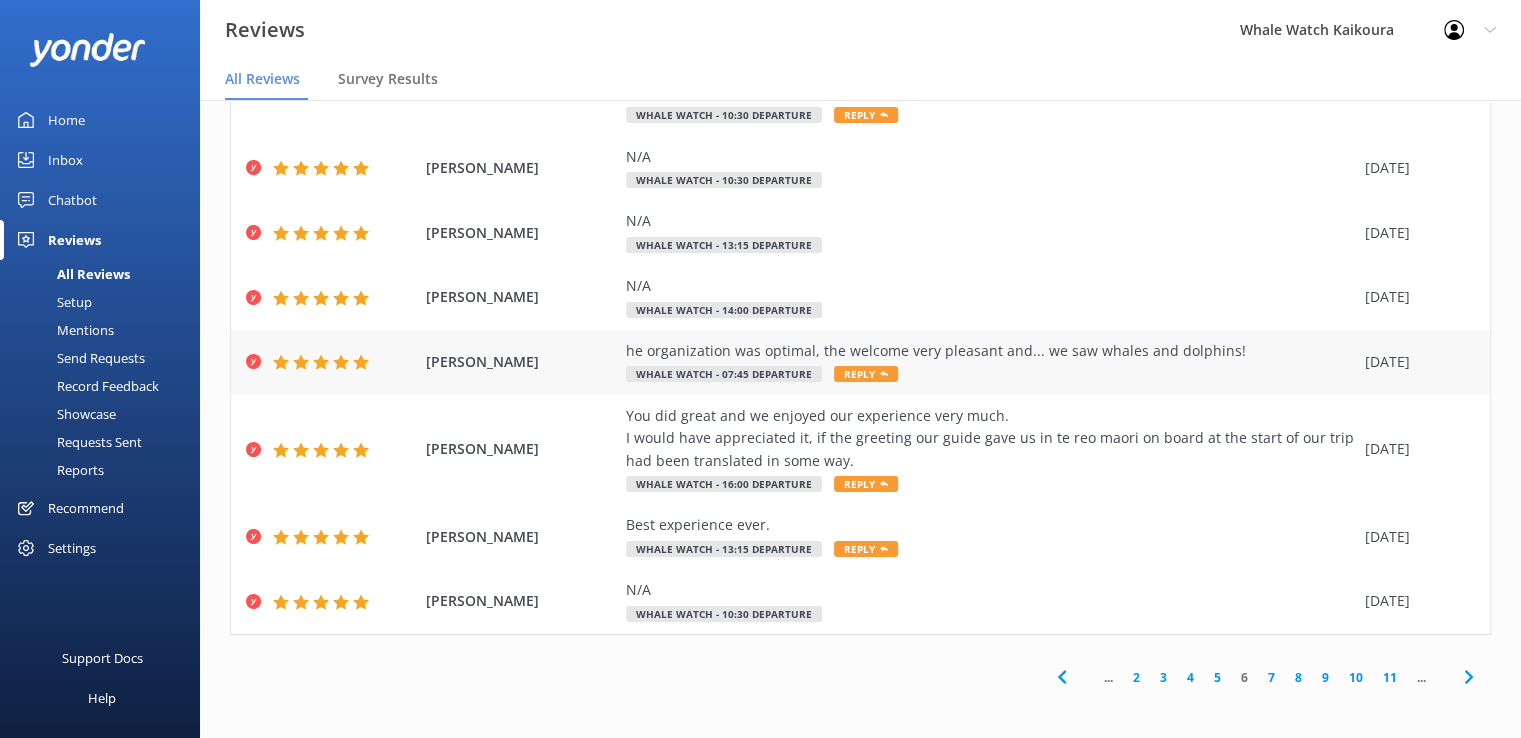 scroll, scrollTop: 377, scrollLeft: 0, axis: vertical 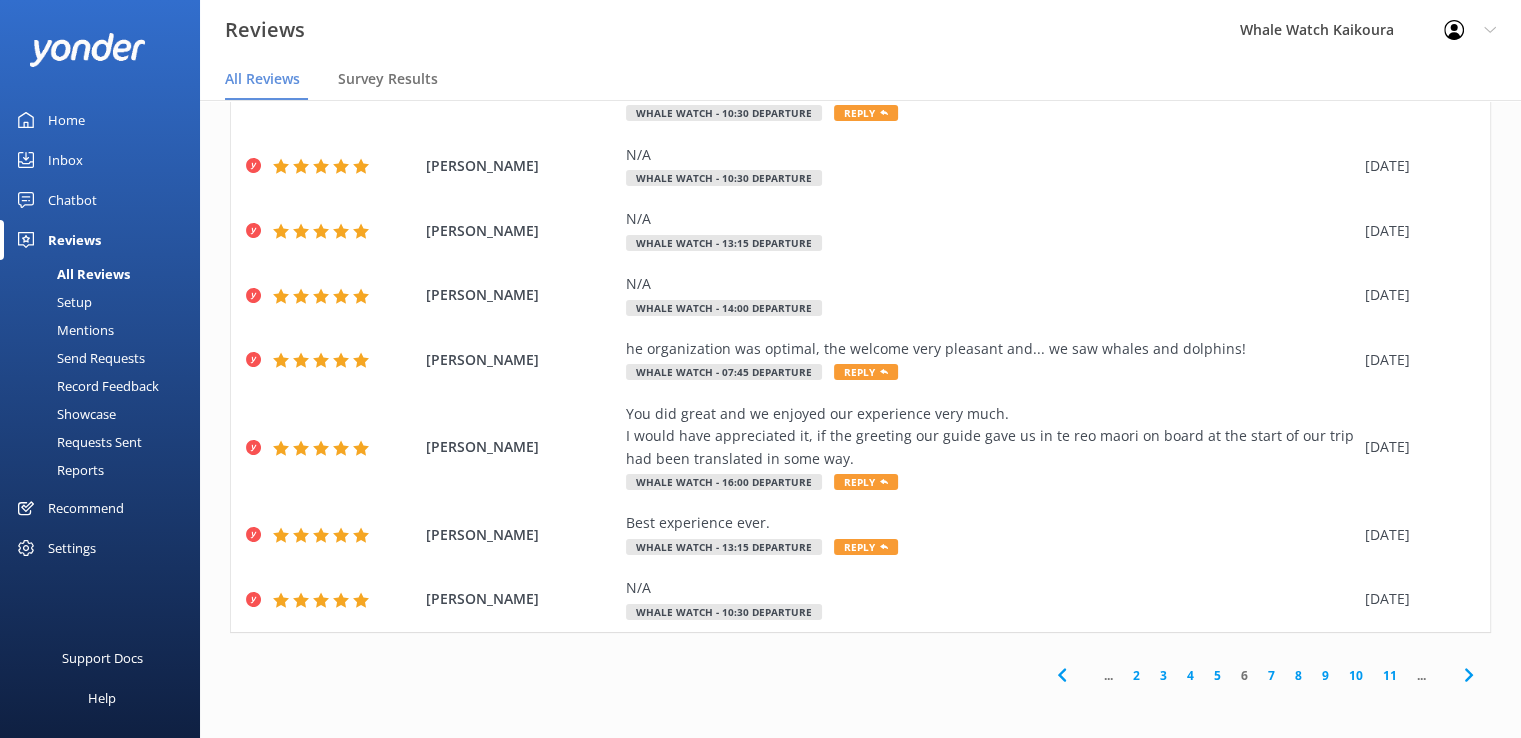 click 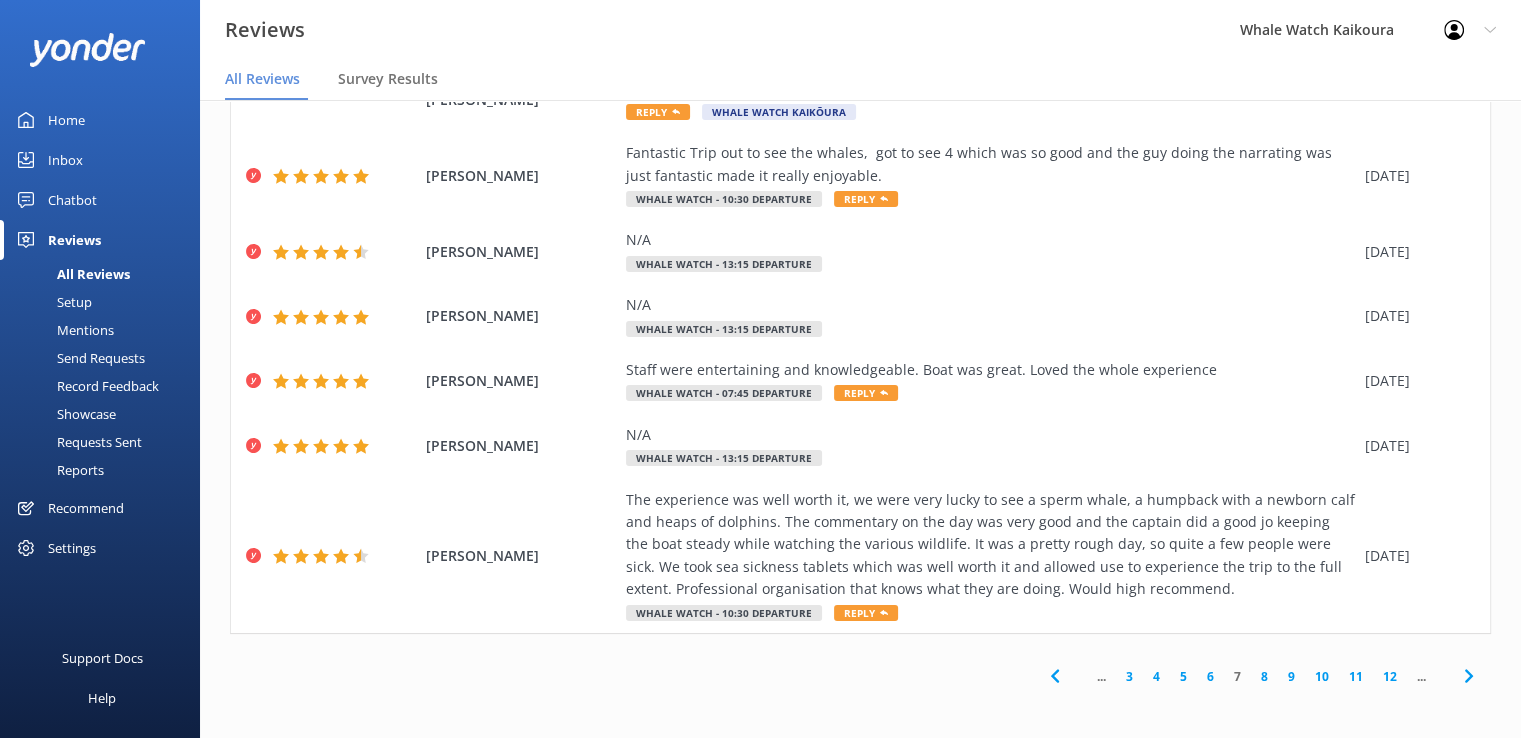 scroll, scrollTop: 377, scrollLeft: 0, axis: vertical 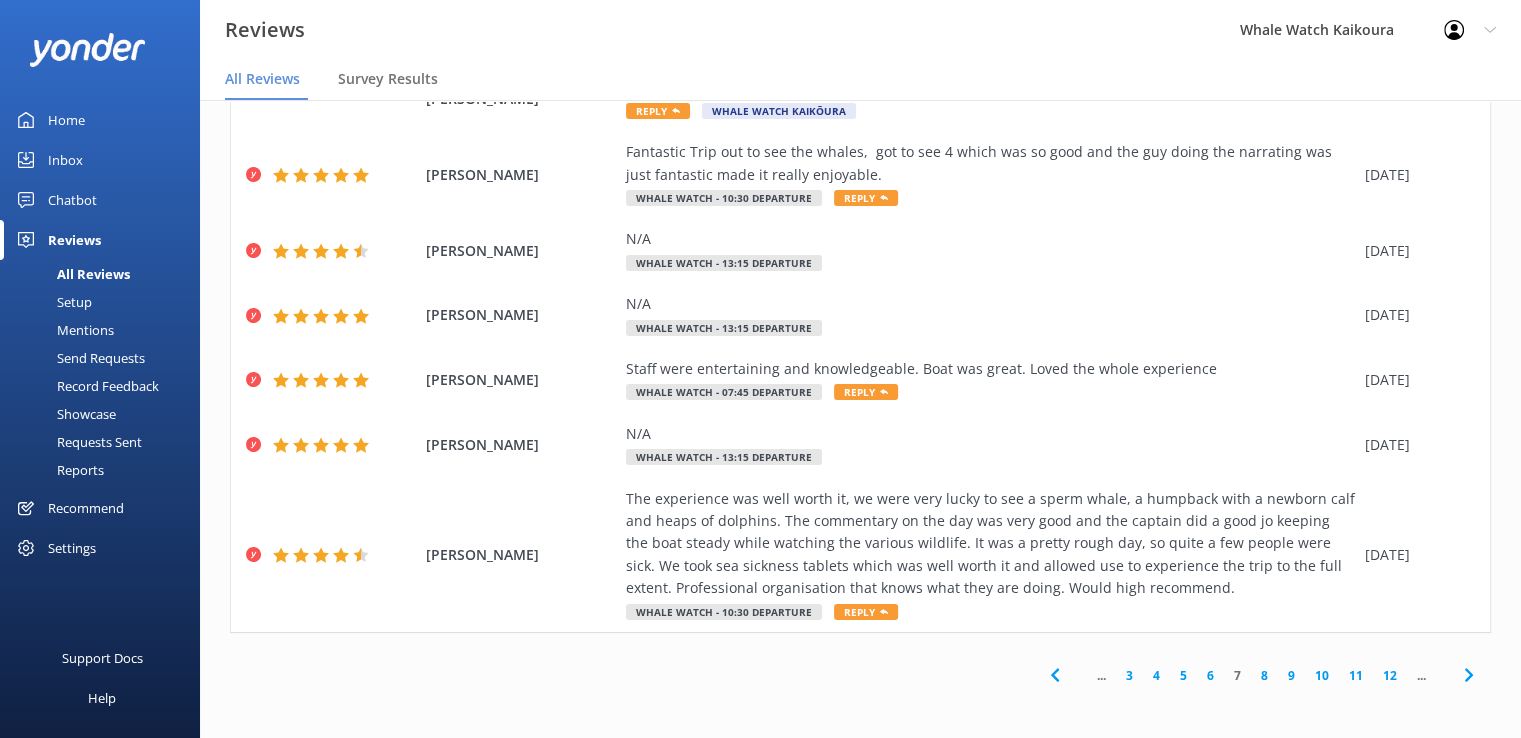 click 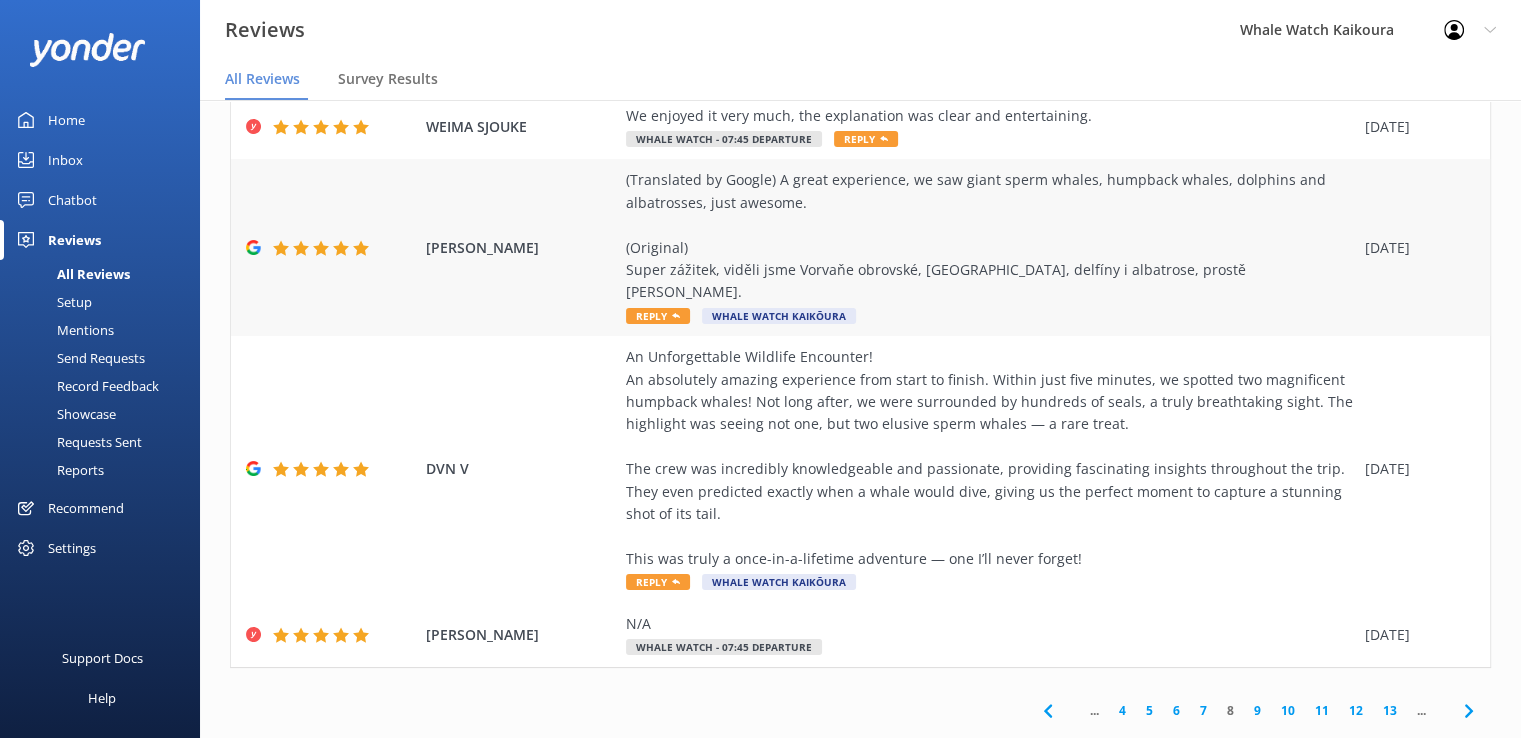 scroll, scrollTop: 489, scrollLeft: 0, axis: vertical 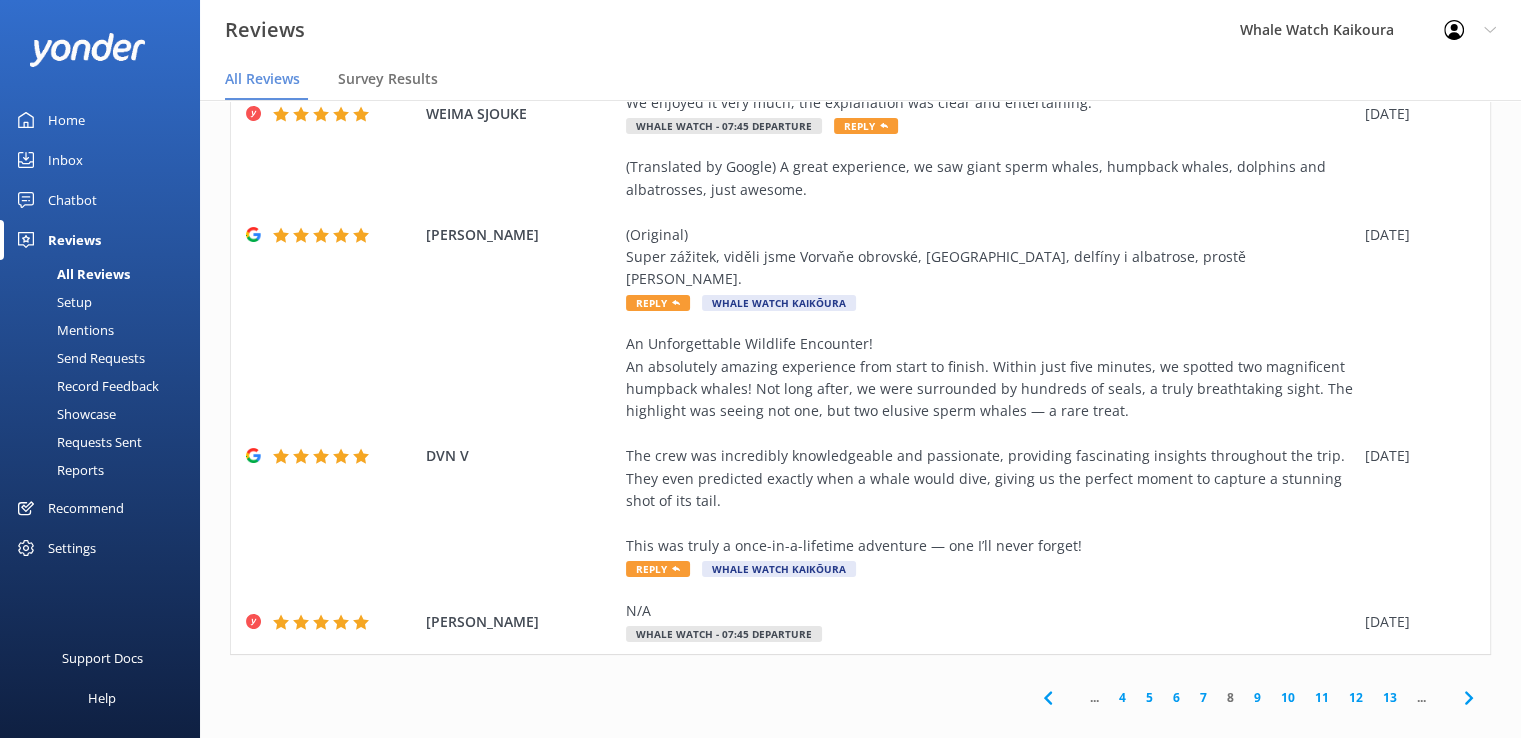 click 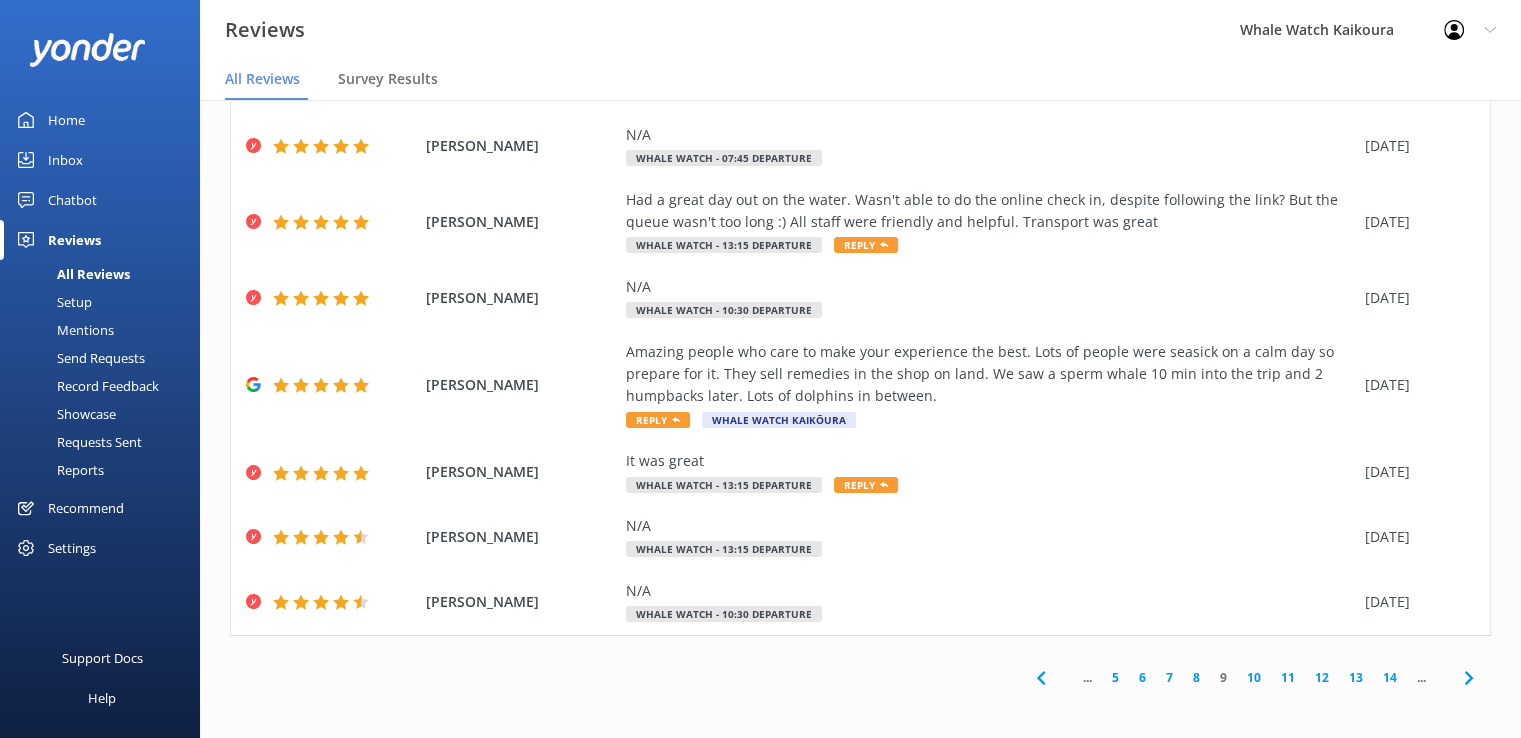 scroll, scrollTop: 355, scrollLeft: 0, axis: vertical 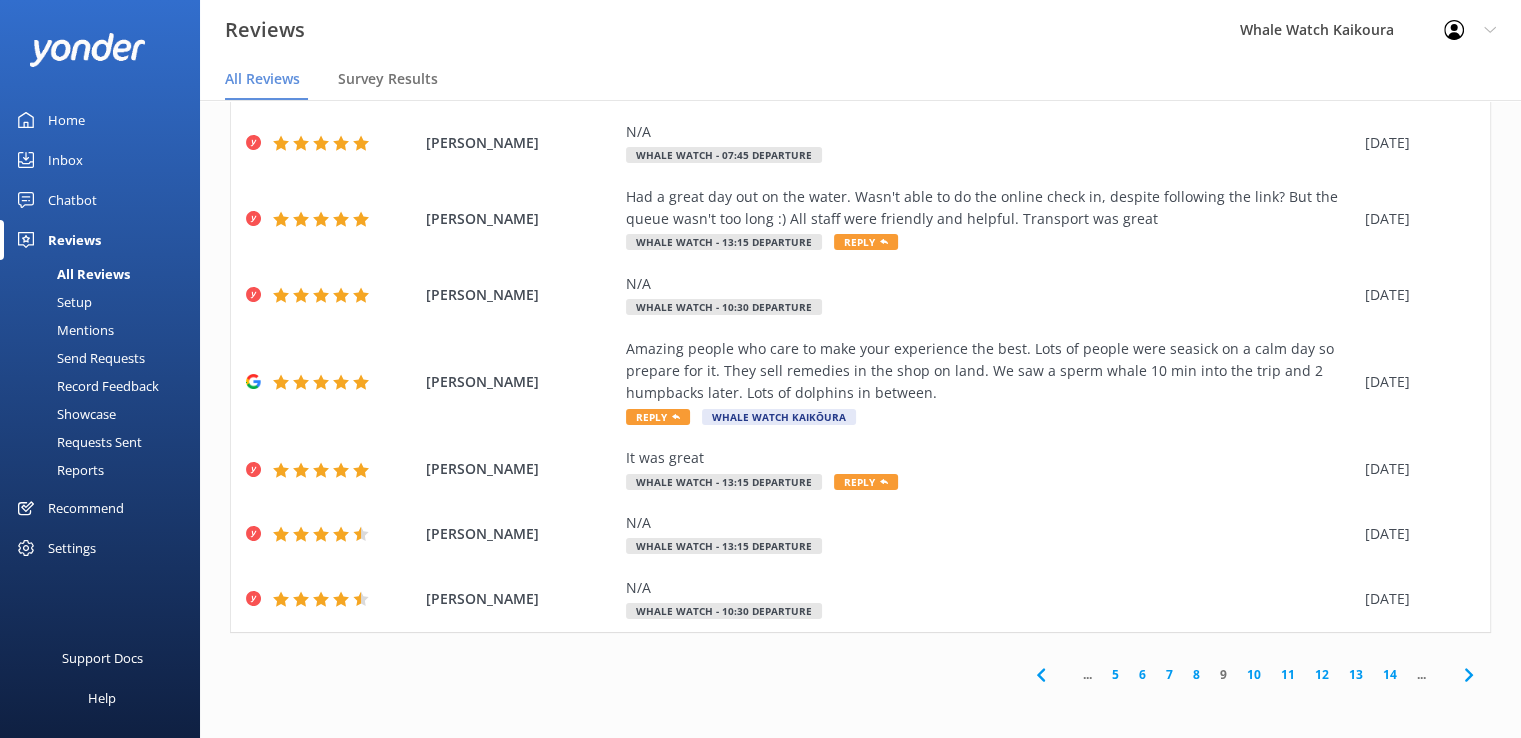 click 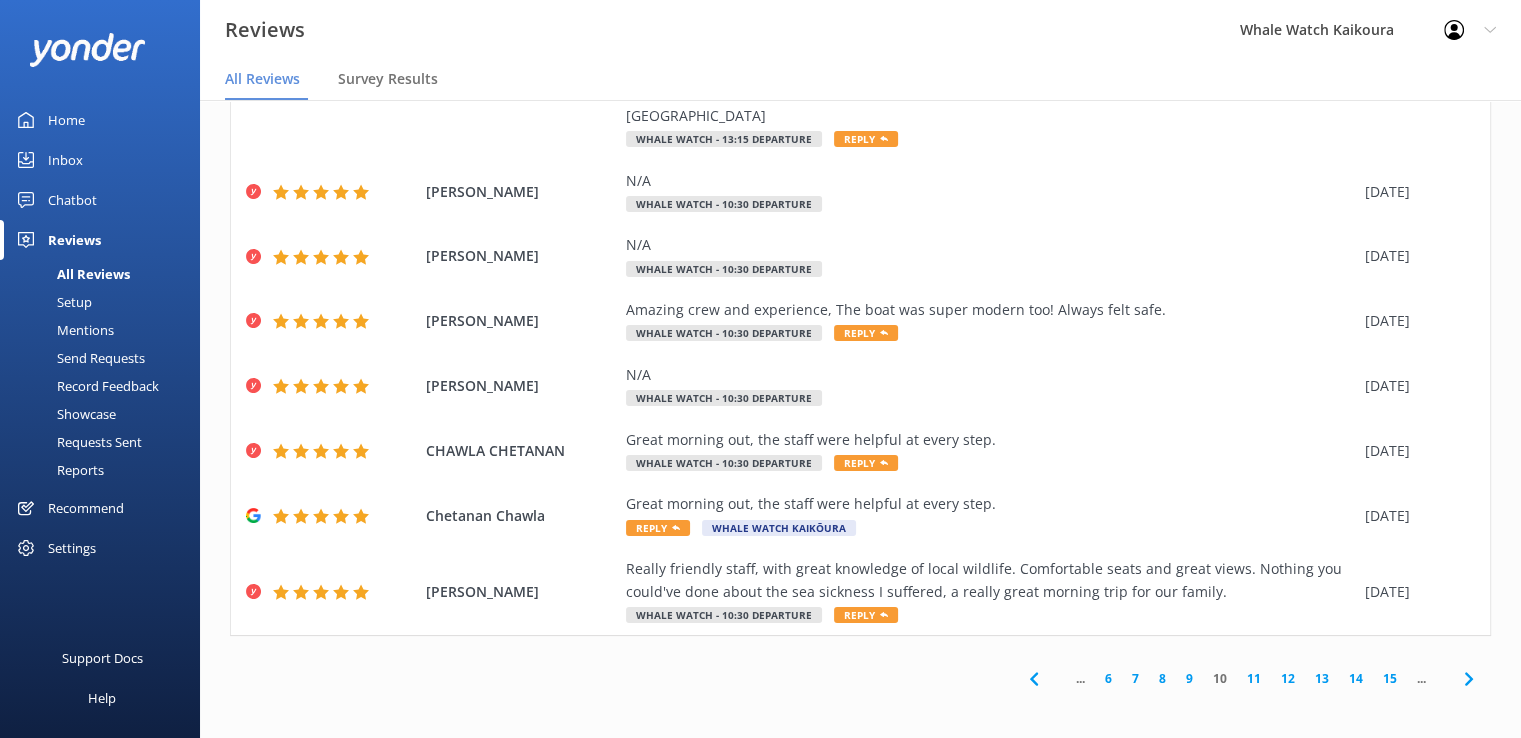 scroll, scrollTop: 288, scrollLeft: 0, axis: vertical 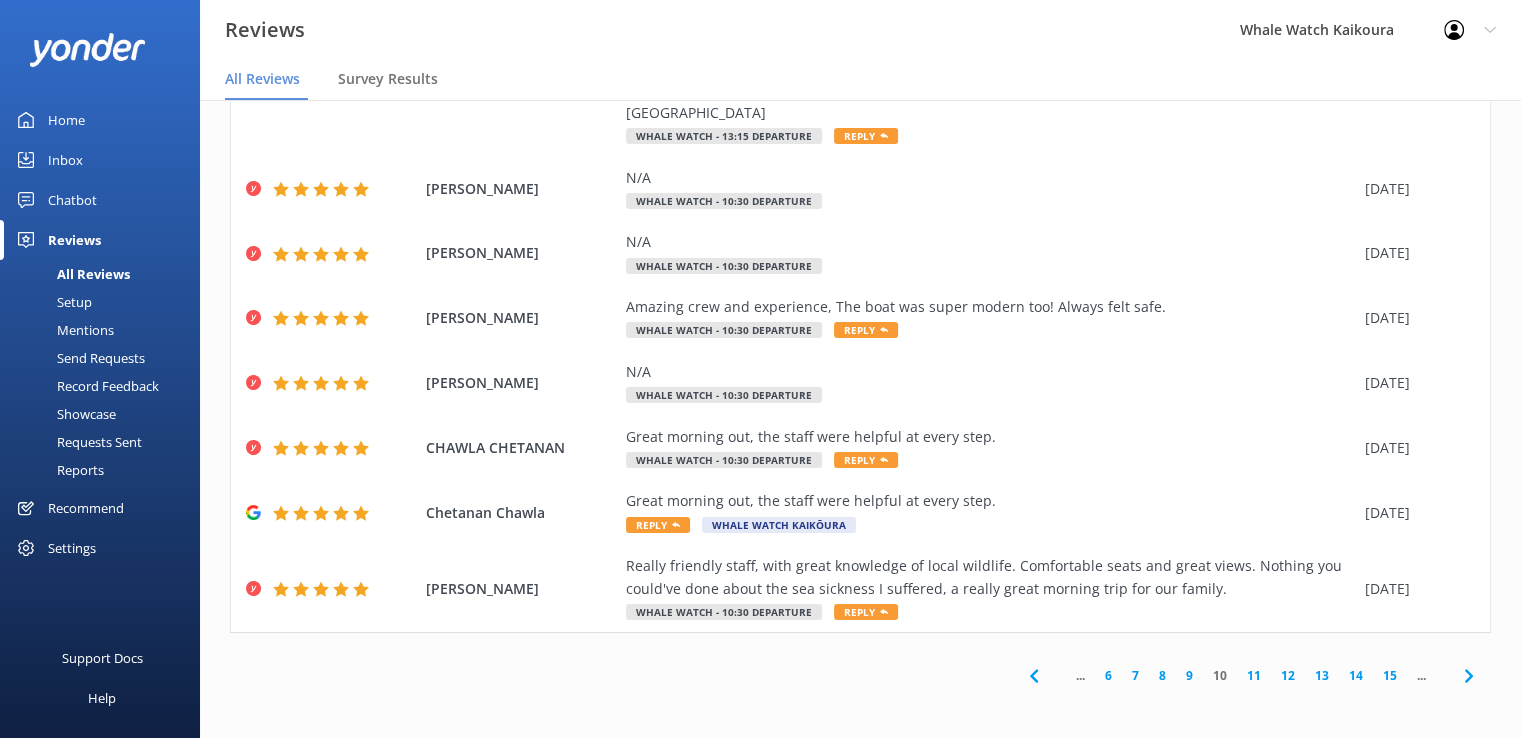 click 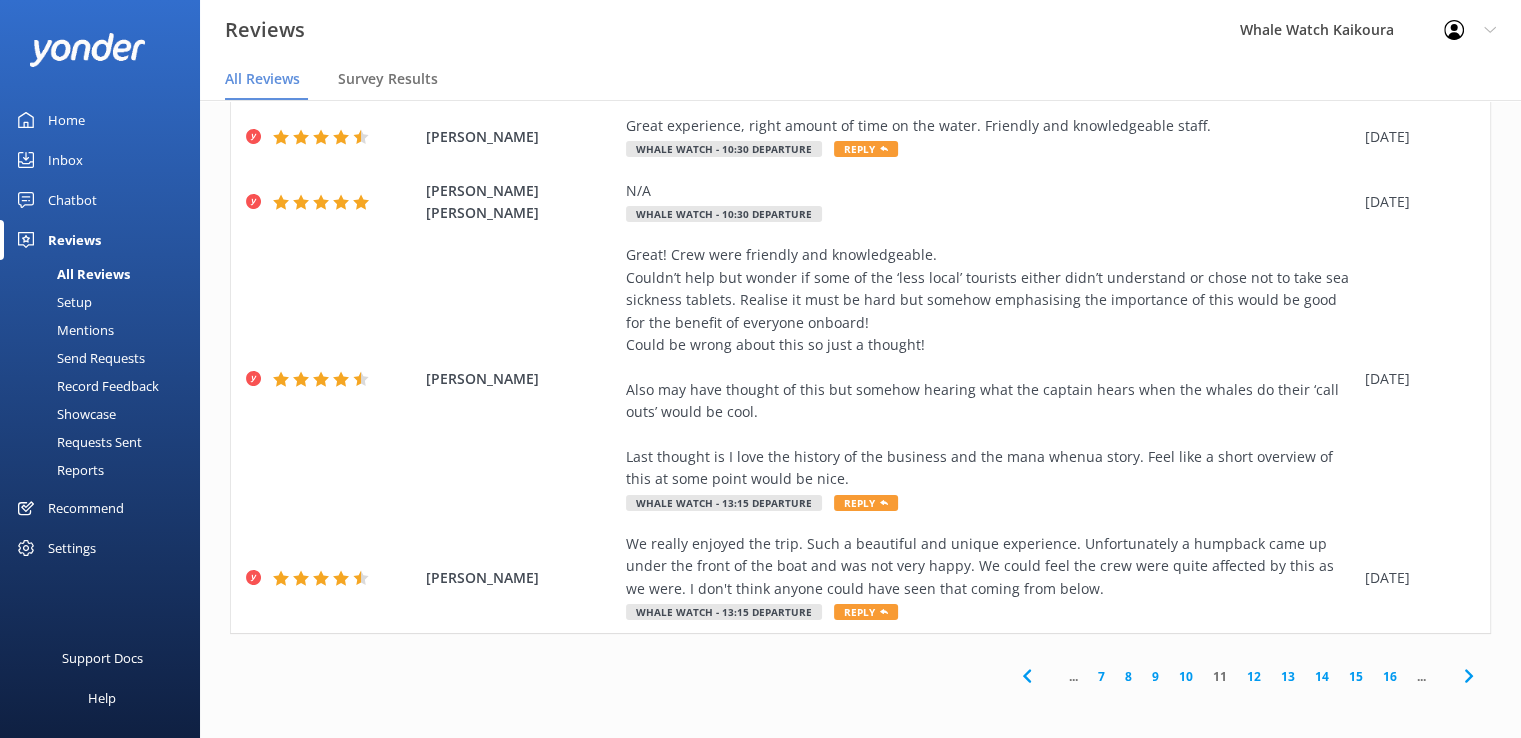 scroll, scrollTop: 646, scrollLeft: 0, axis: vertical 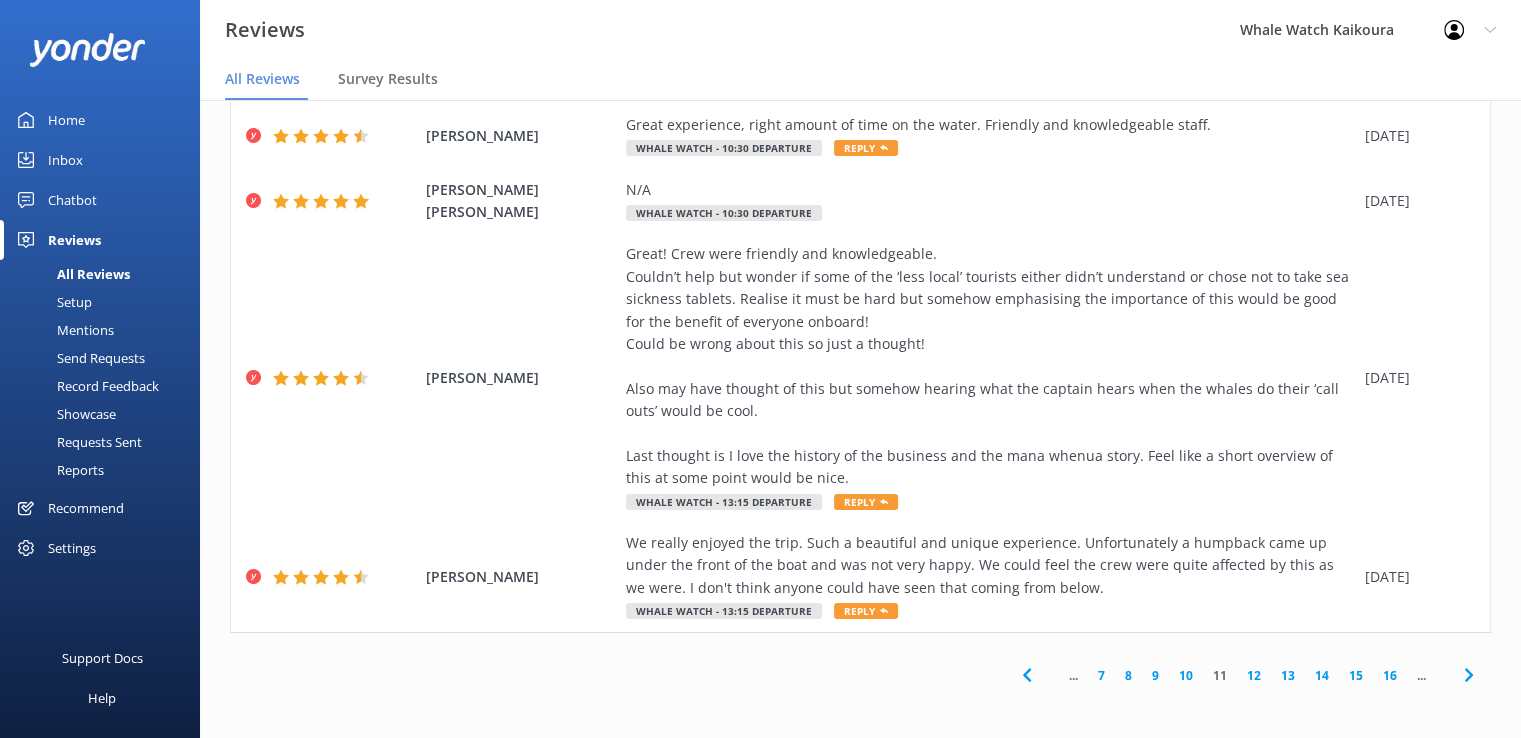 click 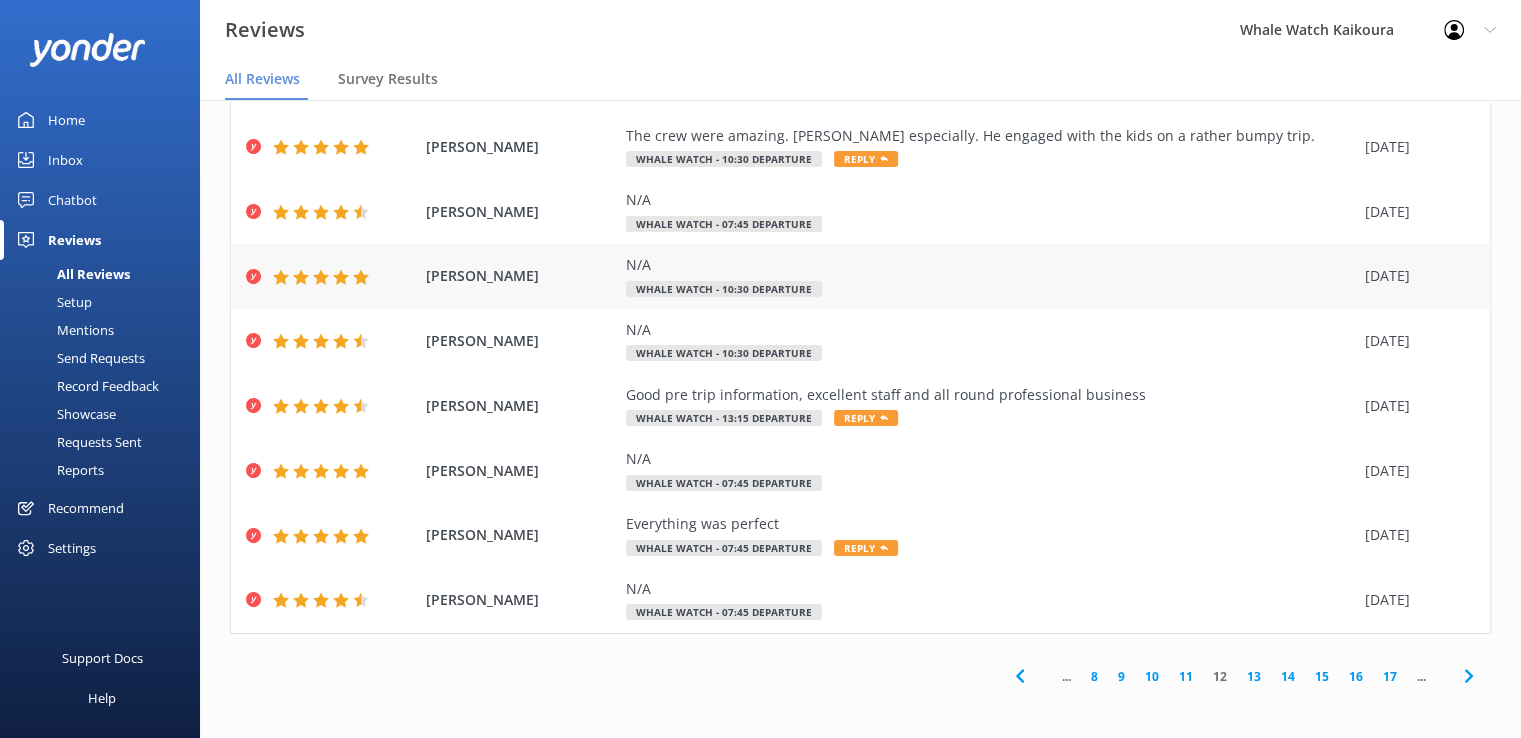 scroll, scrollTop: 198, scrollLeft: 0, axis: vertical 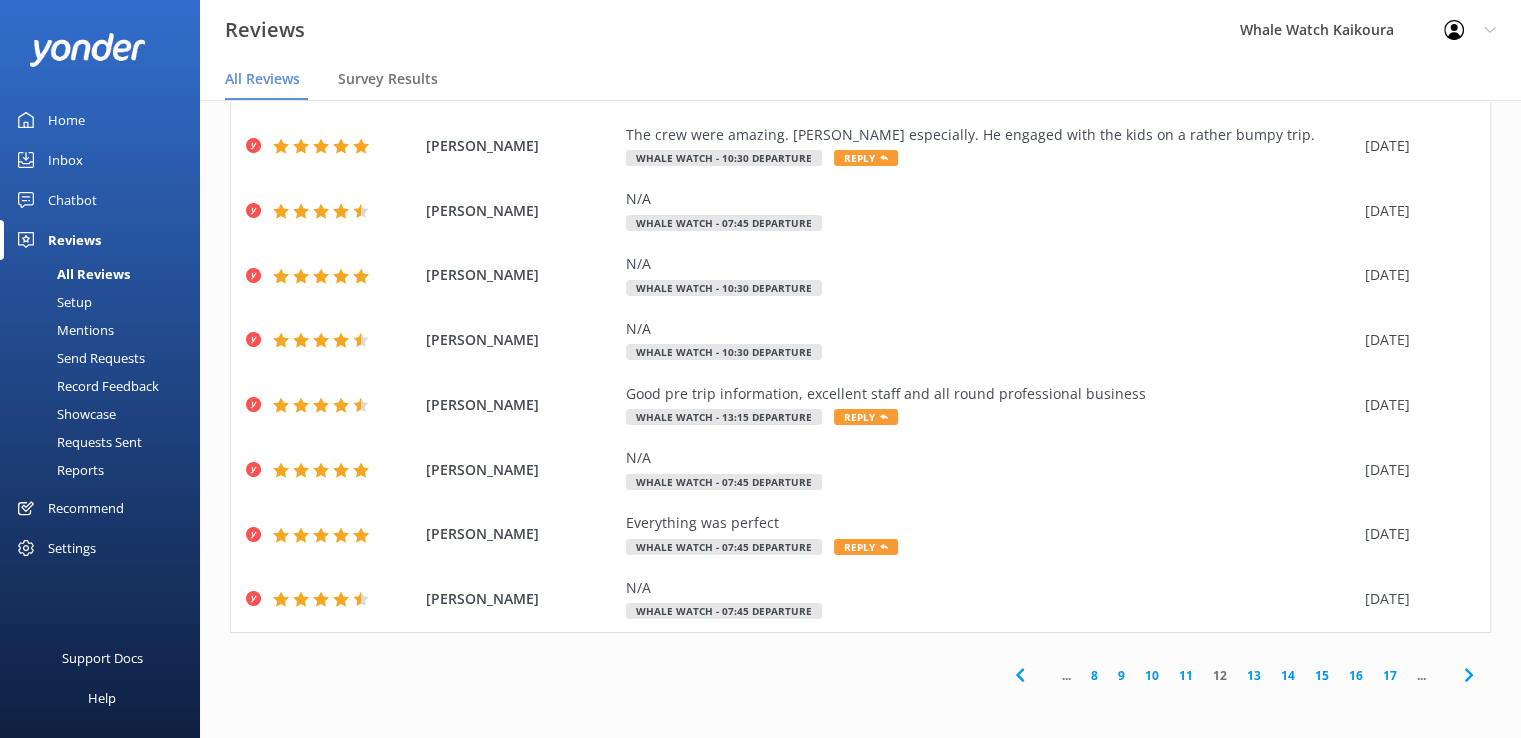 click 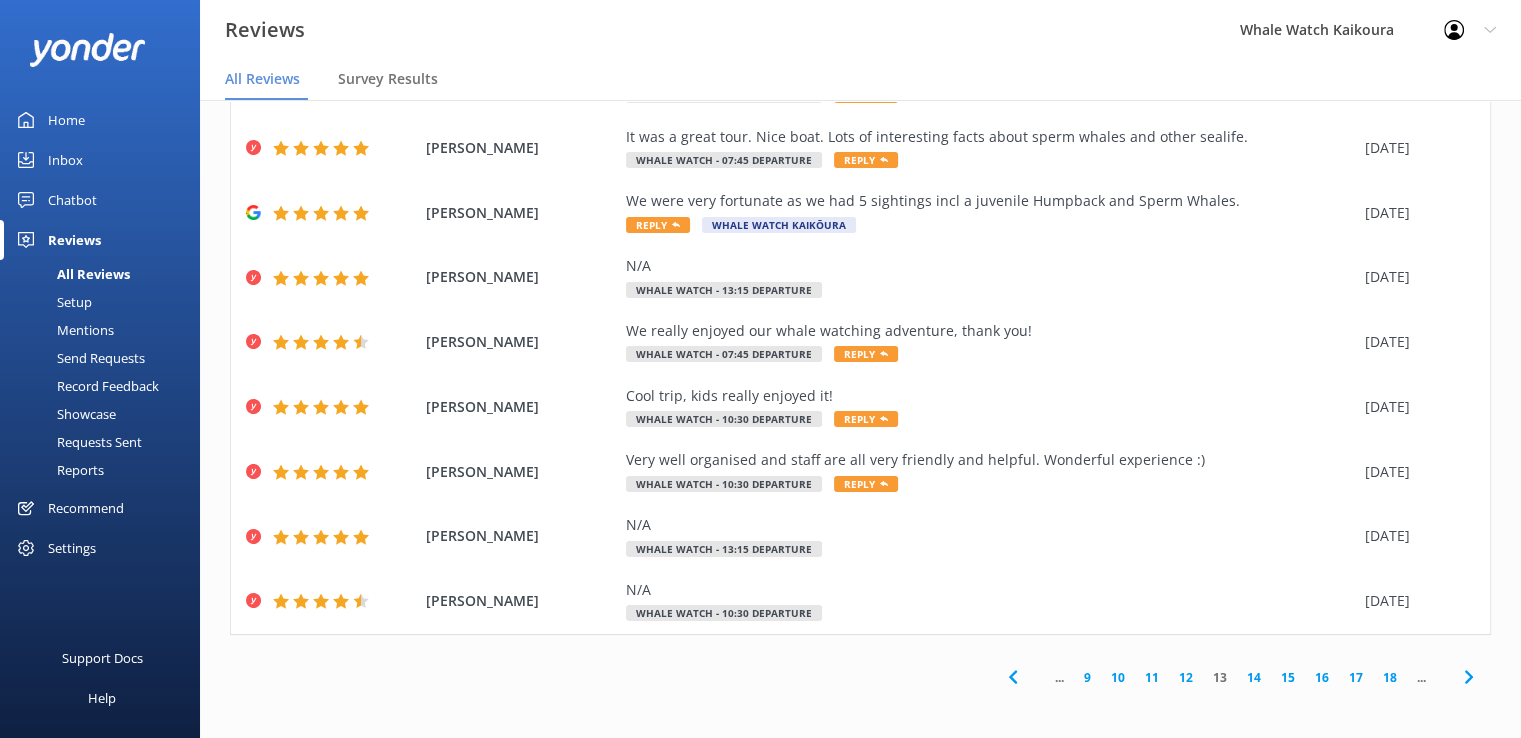 scroll, scrollTop: 198, scrollLeft: 0, axis: vertical 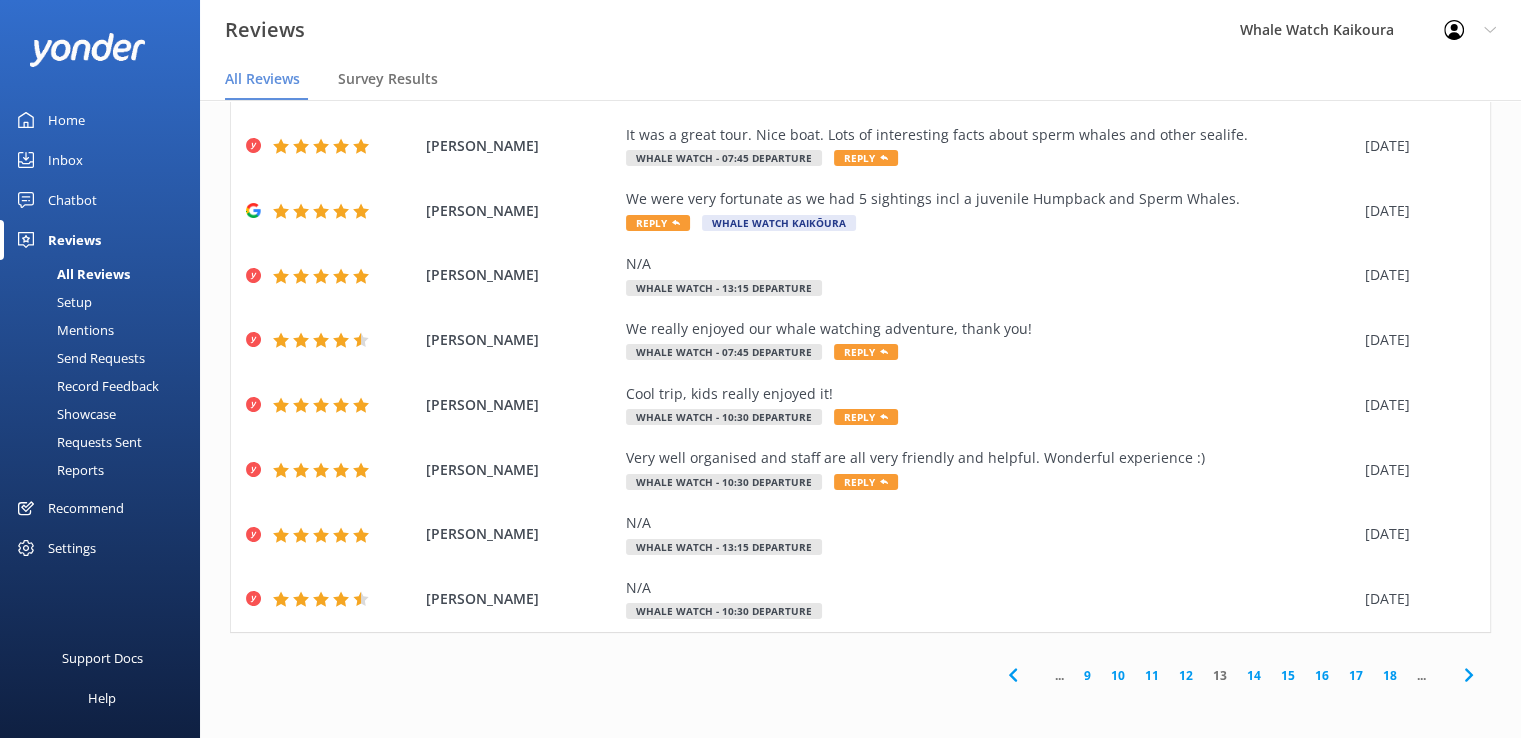 click 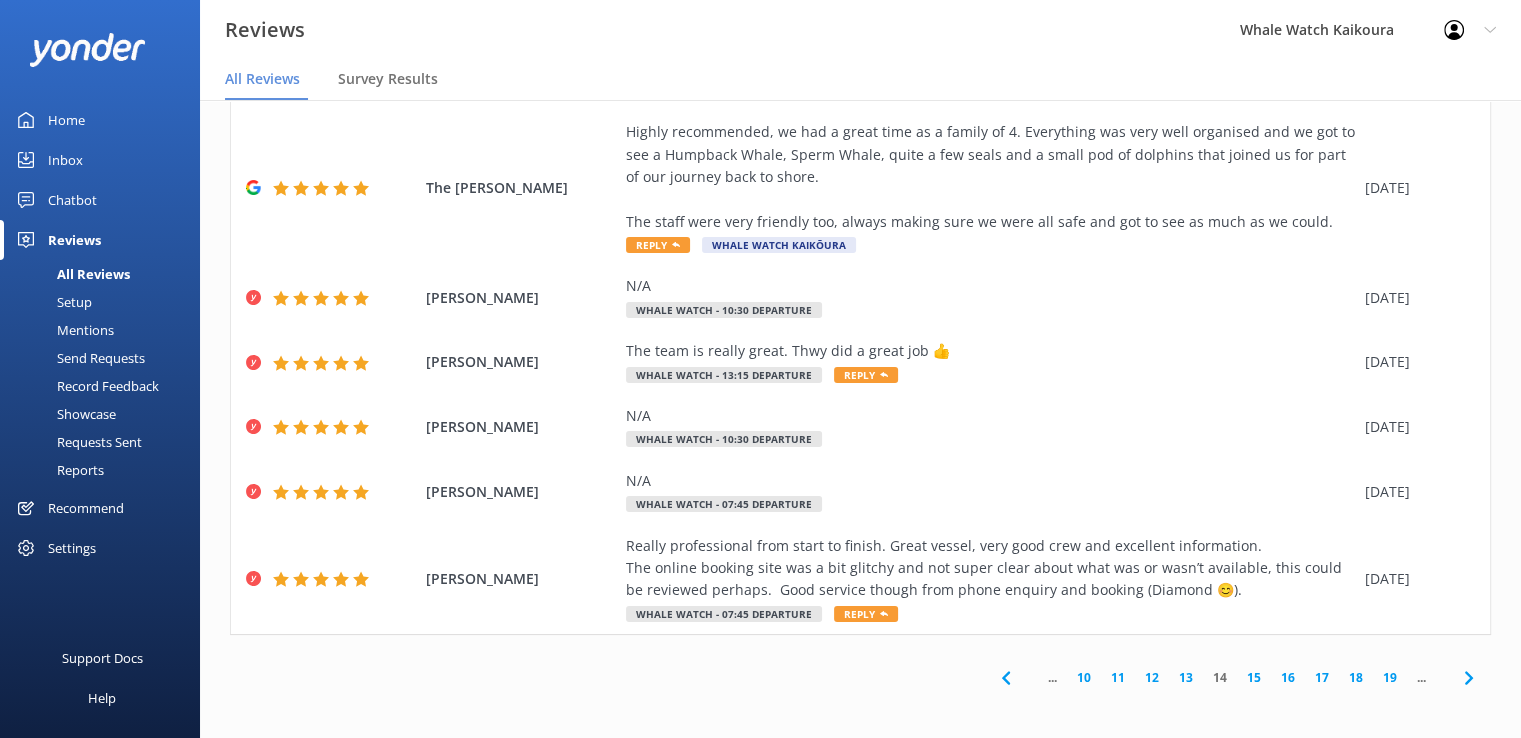 scroll, scrollTop: 332, scrollLeft: 0, axis: vertical 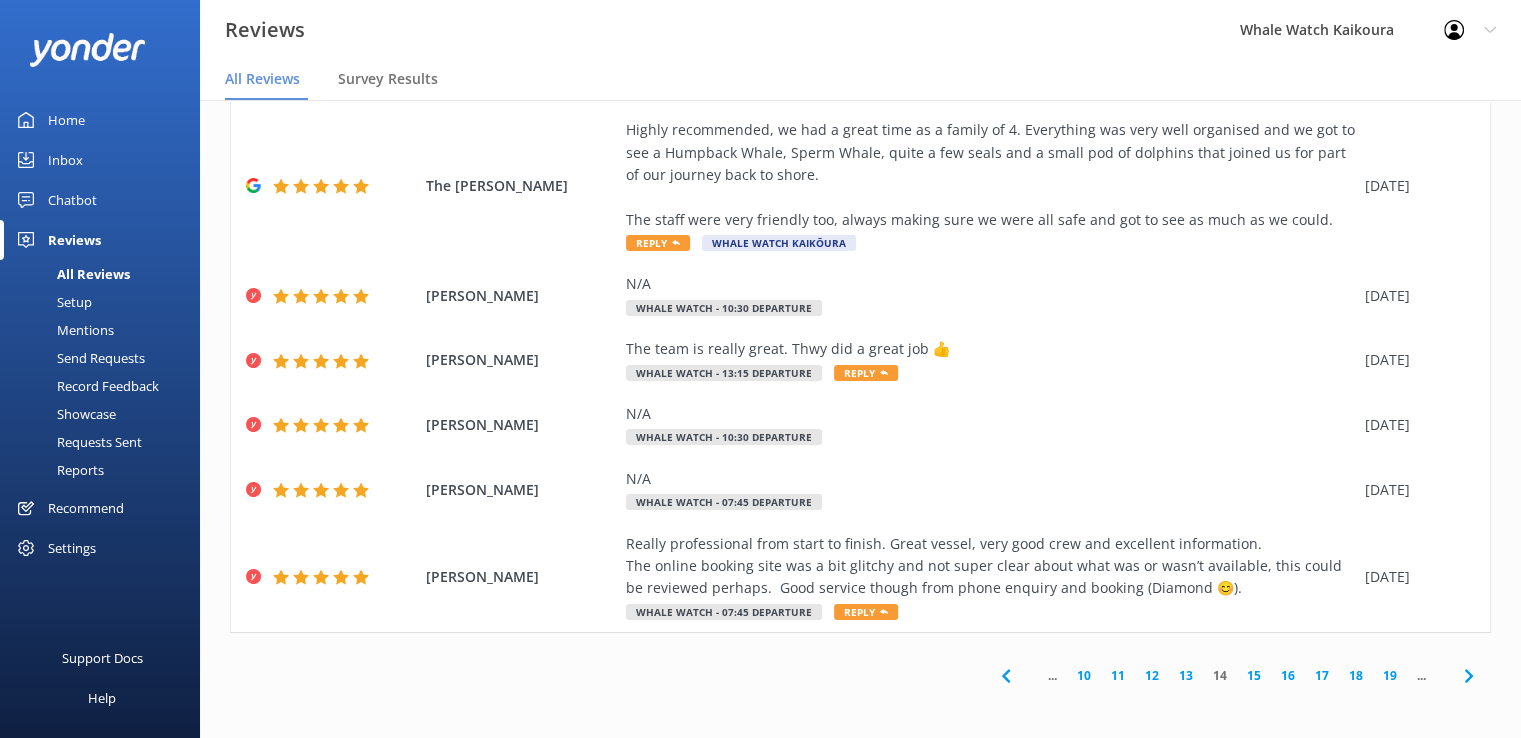 click 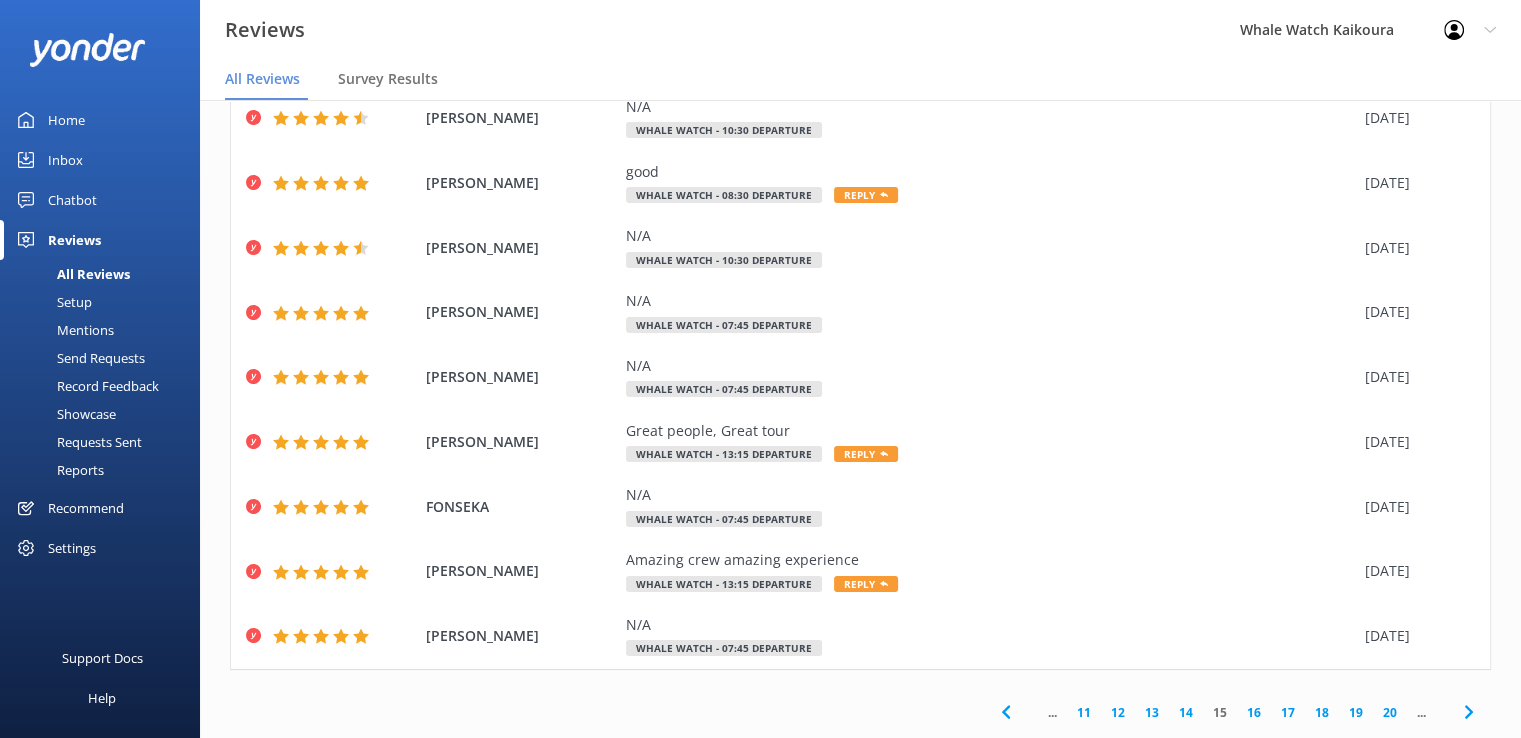 scroll, scrollTop: 198, scrollLeft: 0, axis: vertical 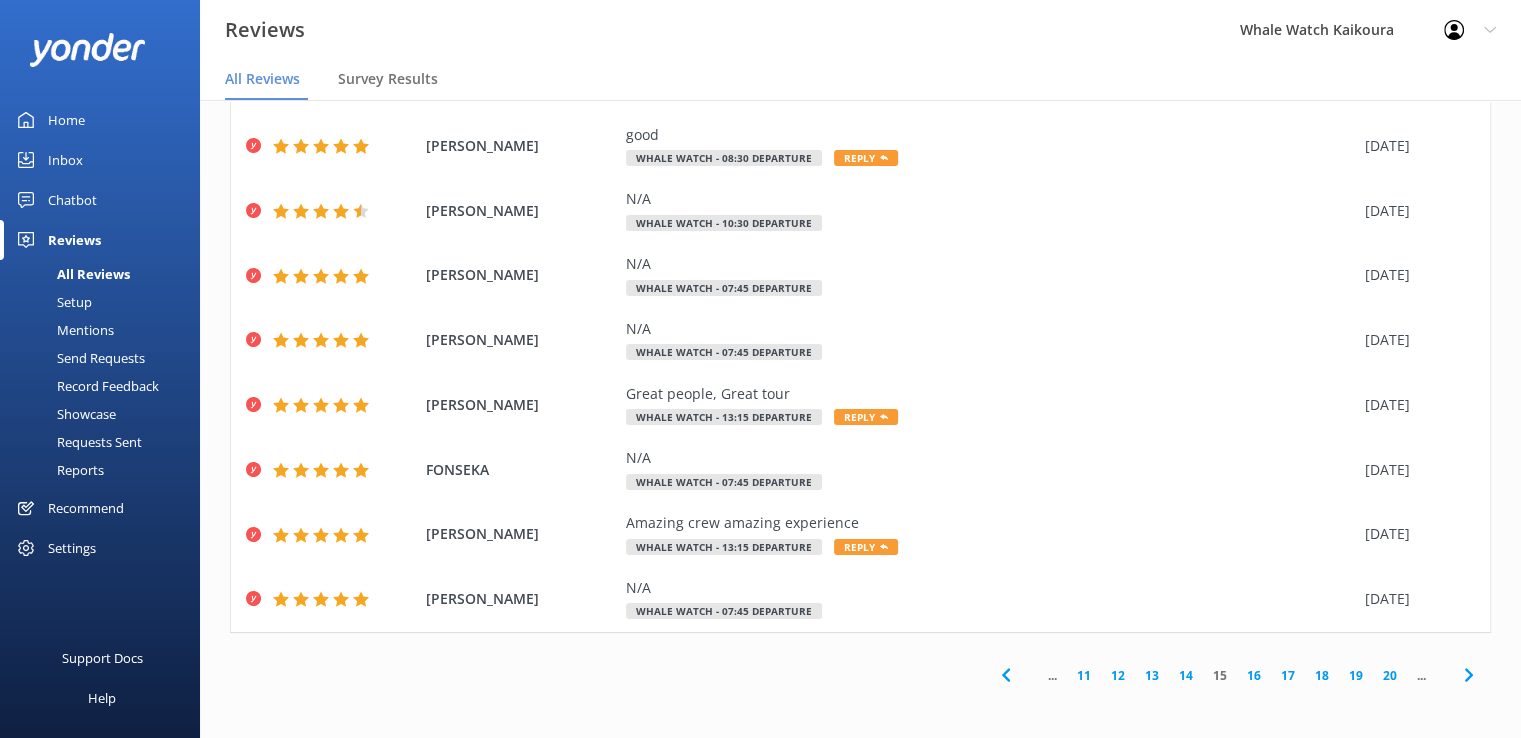 click 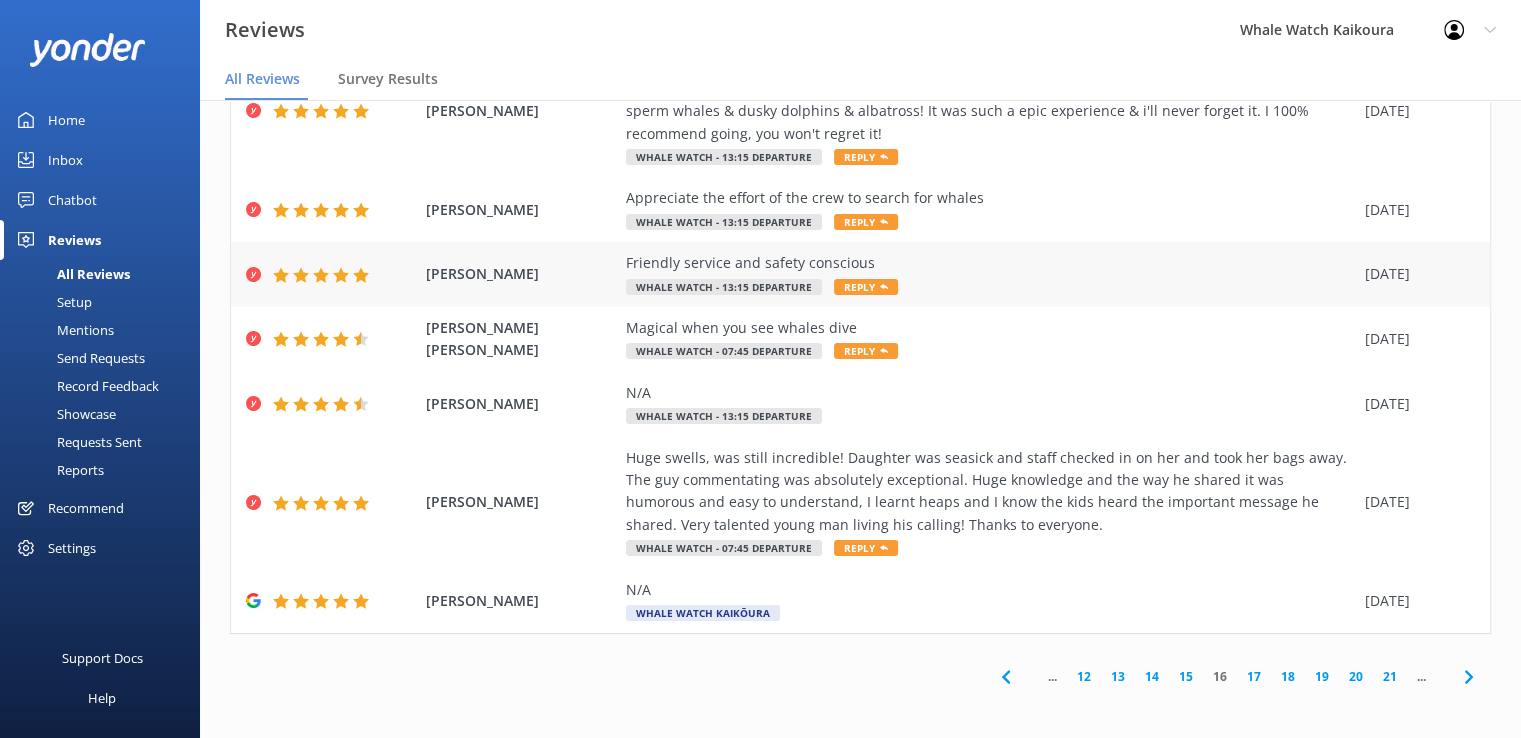 scroll, scrollTop: 400, scrollLeft: 0, axis: vertical 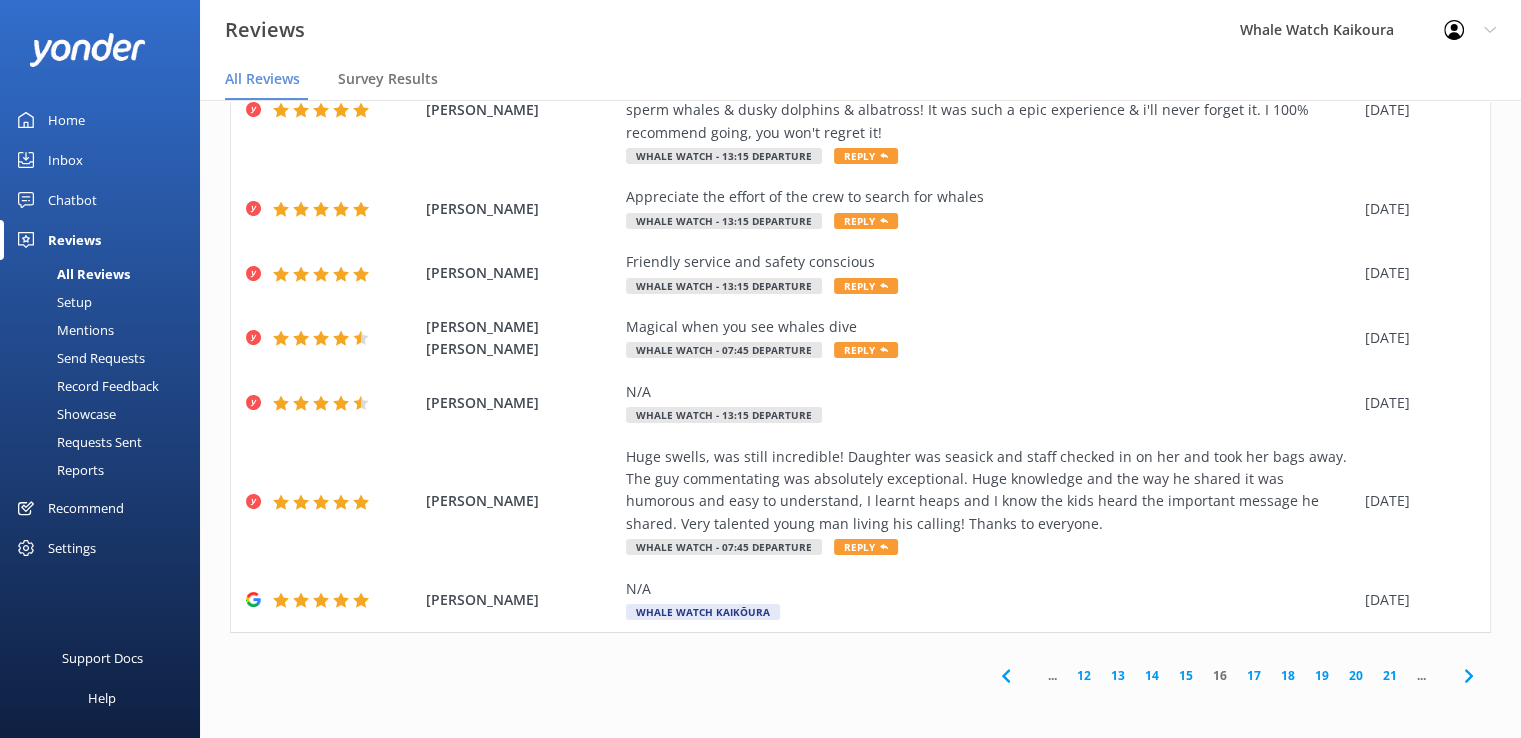 click 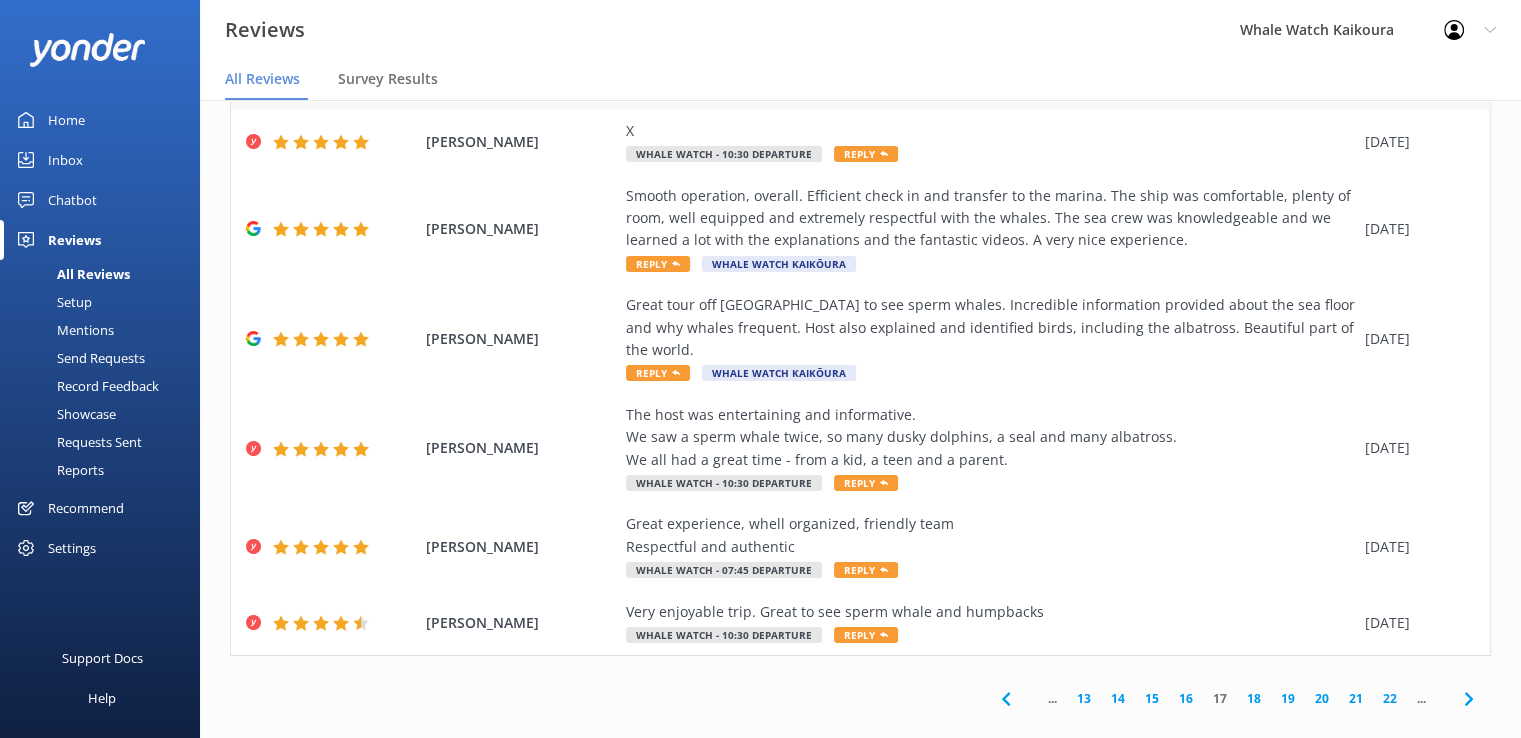 scroll, scrollTop: 377, scrollLeft: 0, axis: vertical 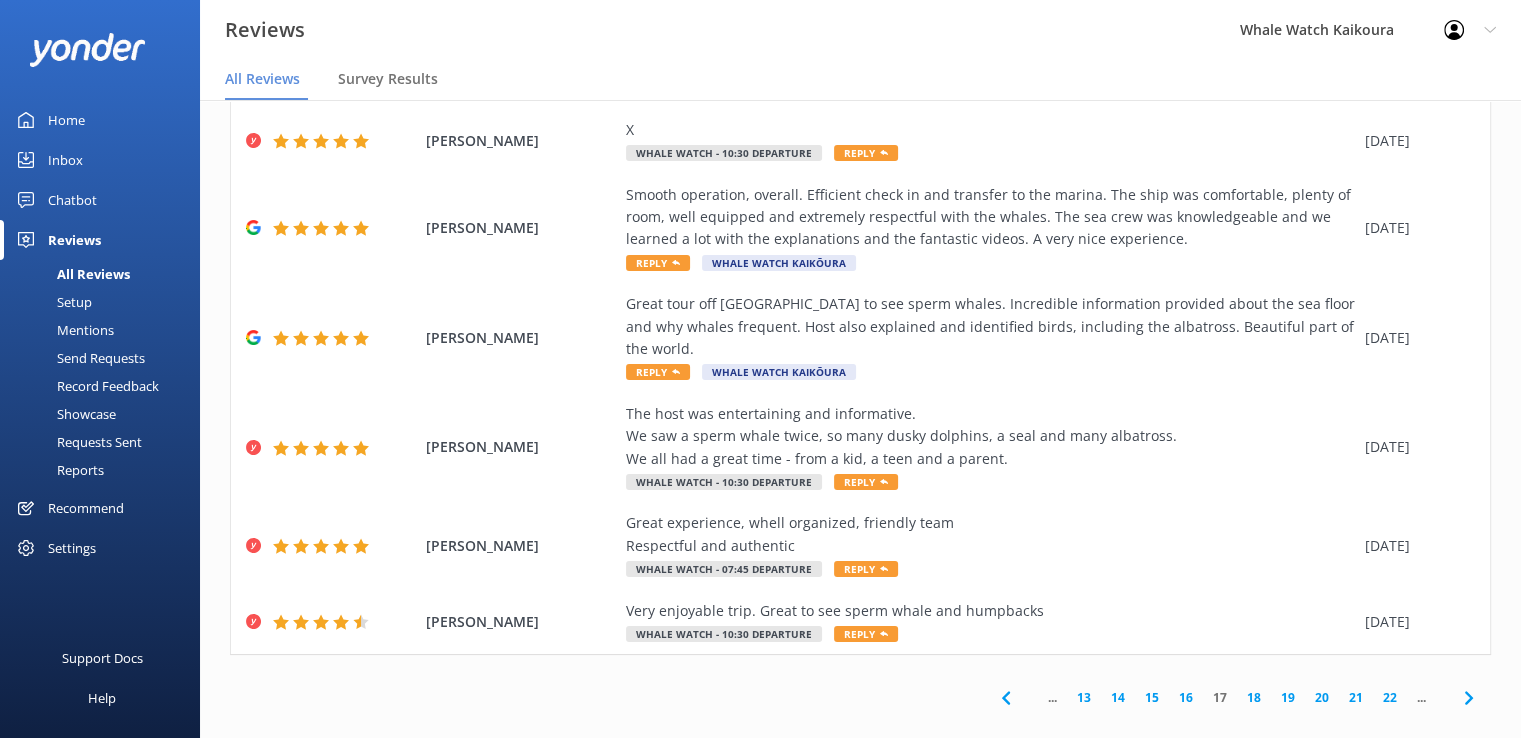 click 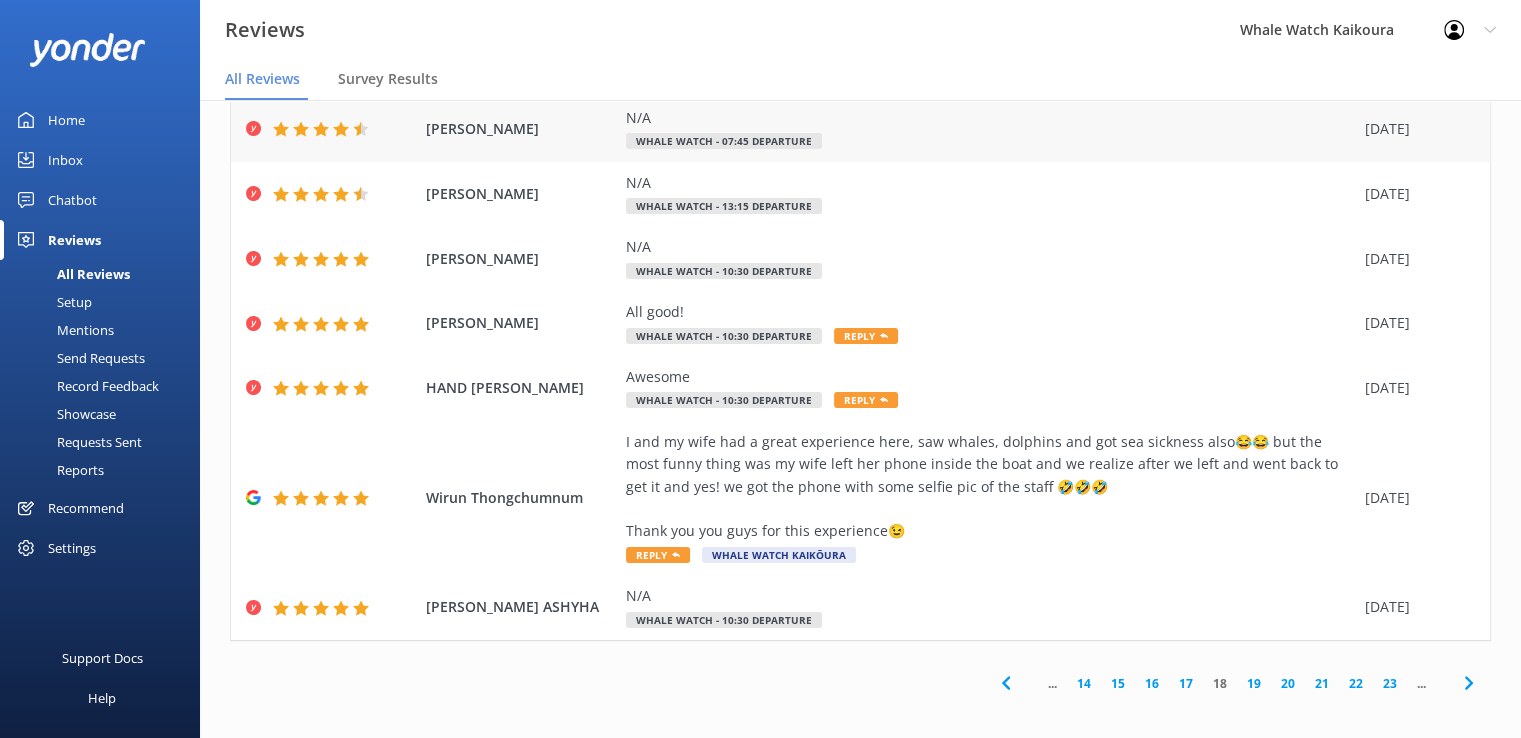scroll, scrollTop: 377, scrollLeft: 0, axis: vertical 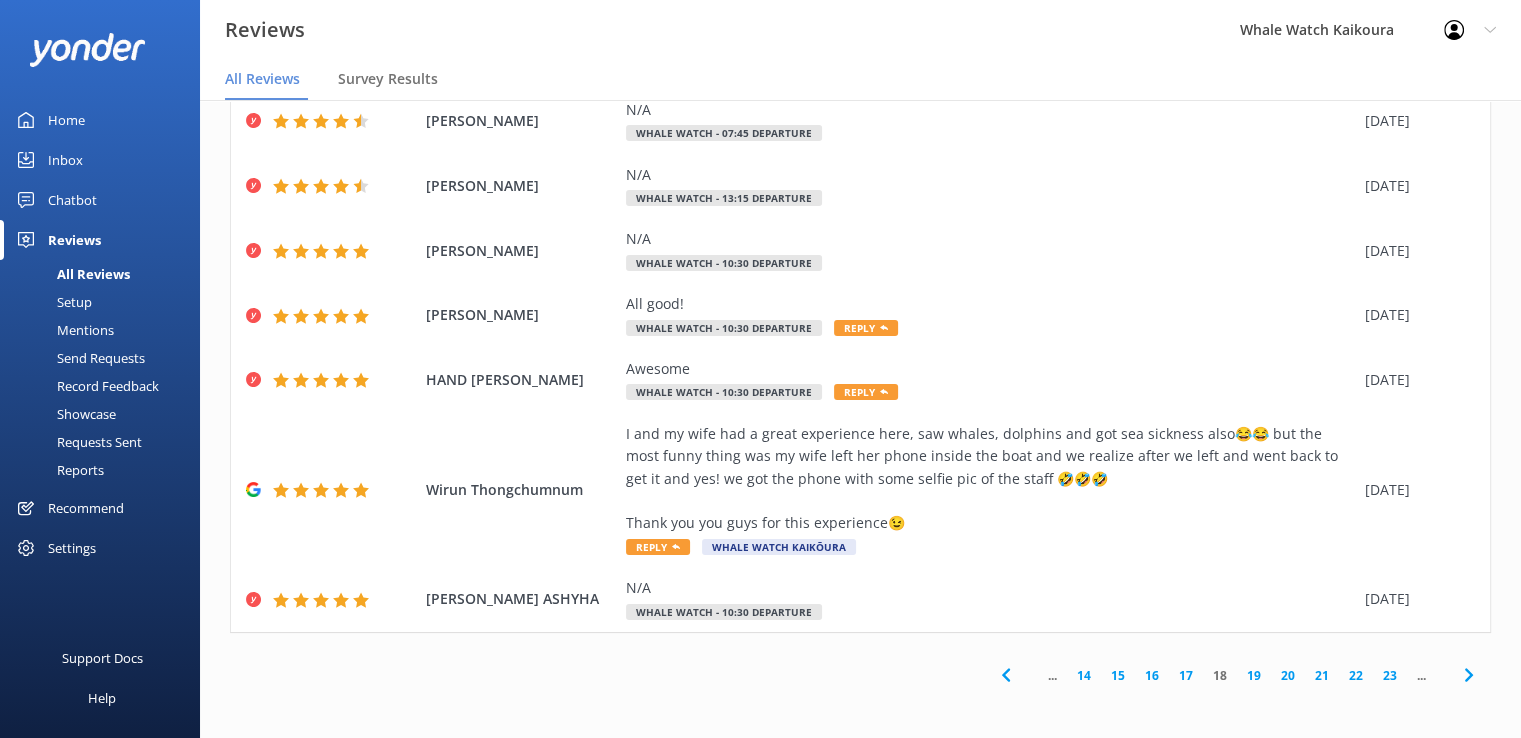 click 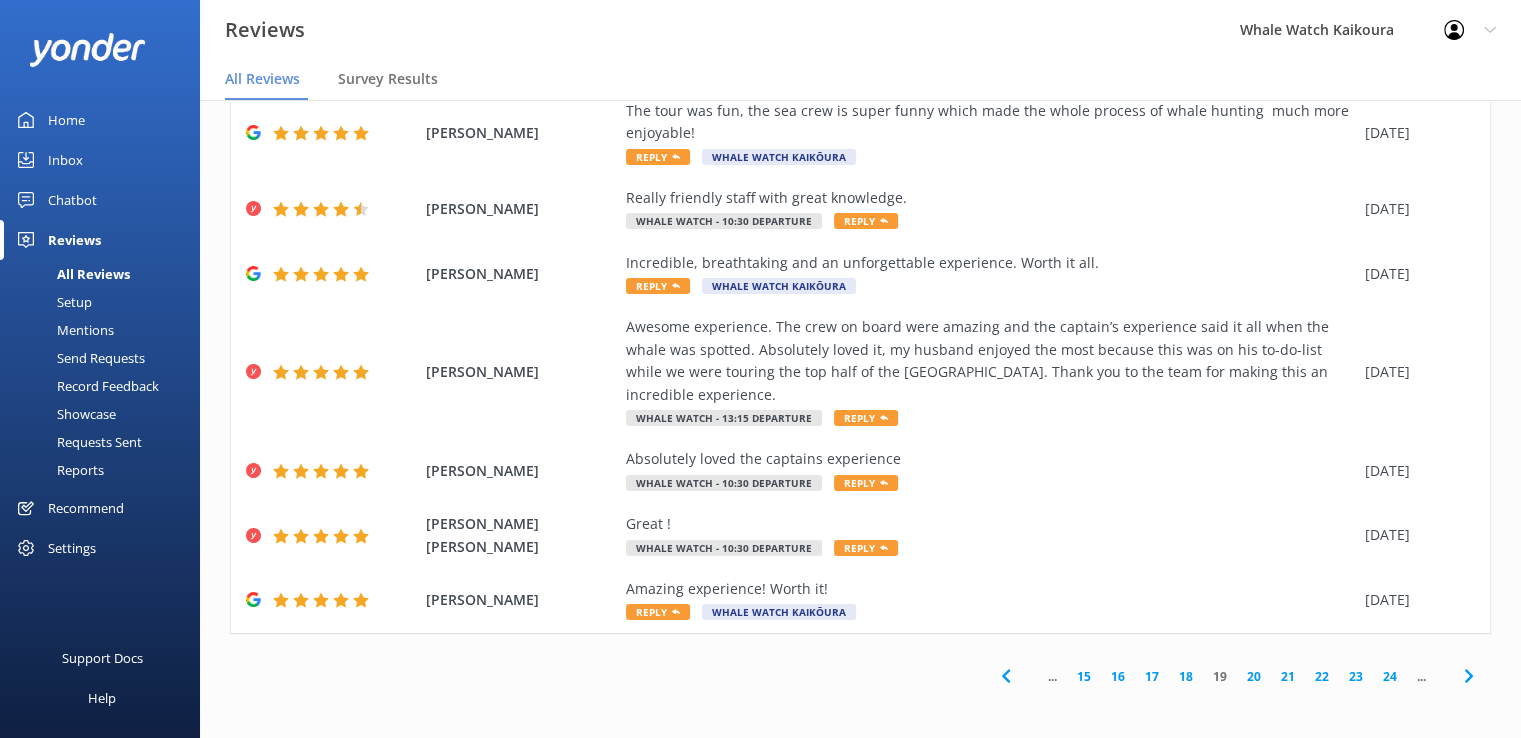 scroll, scrollTop: 310, scrollLeft: 0, axis: vertical 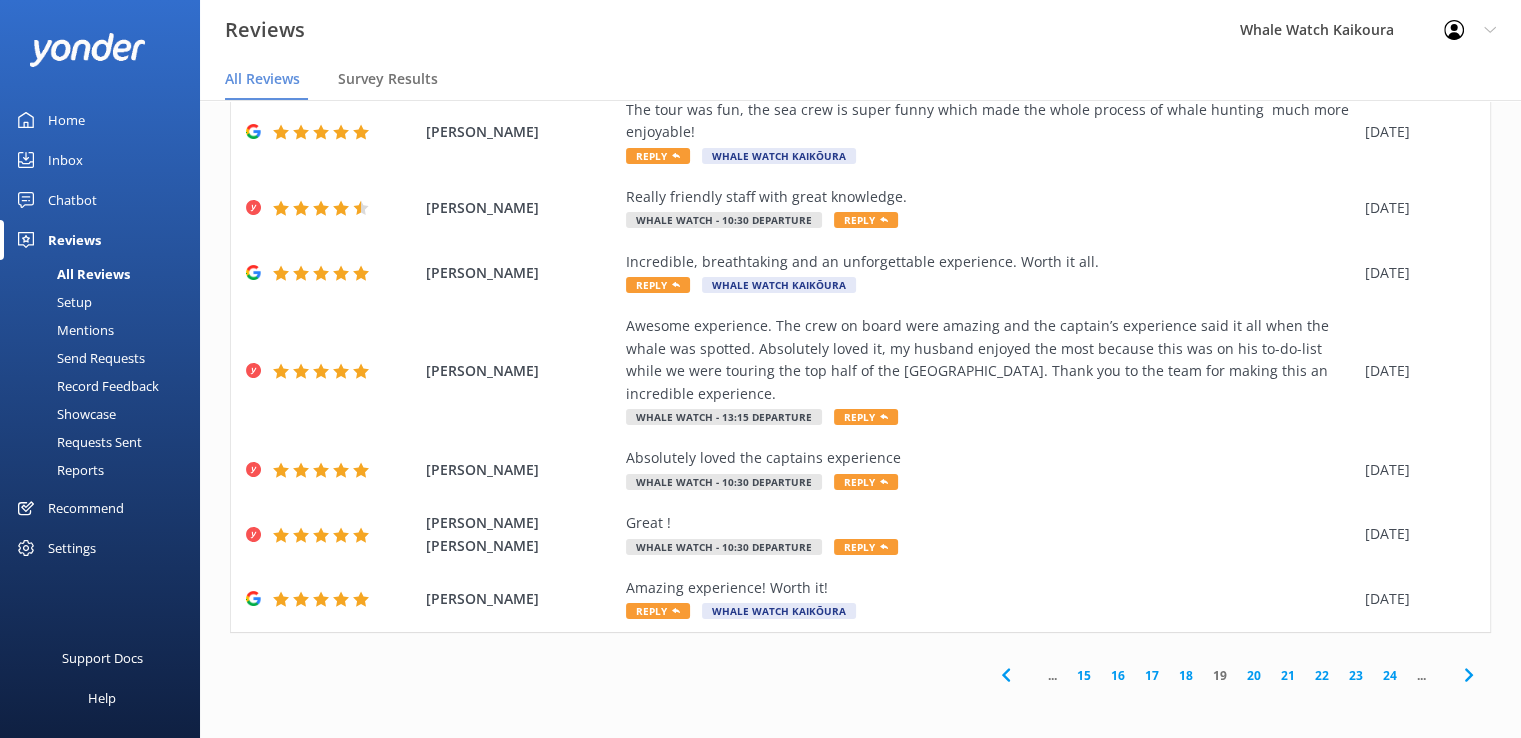 click 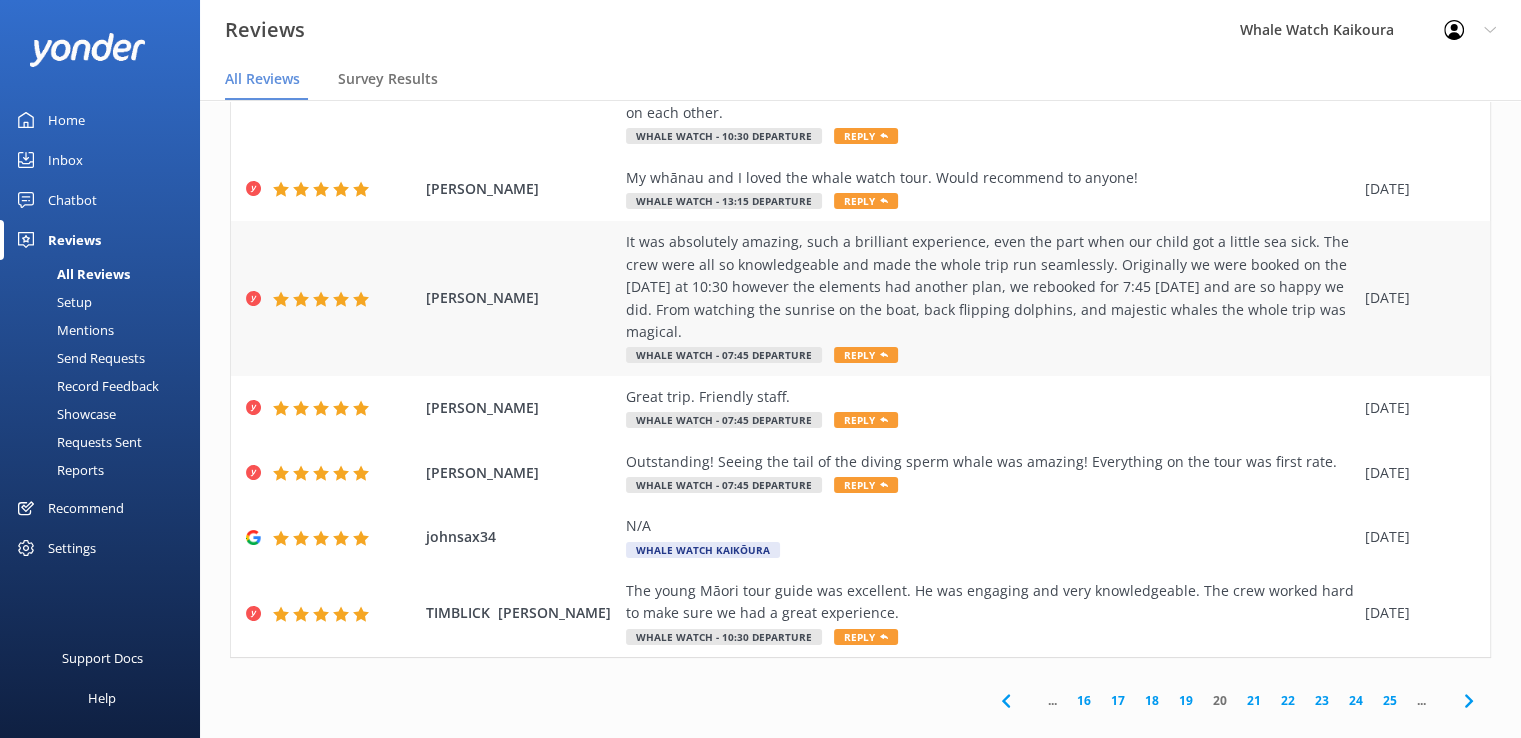 scroll, scrollTop: 601, scrollLeft: 0, axis: vertical 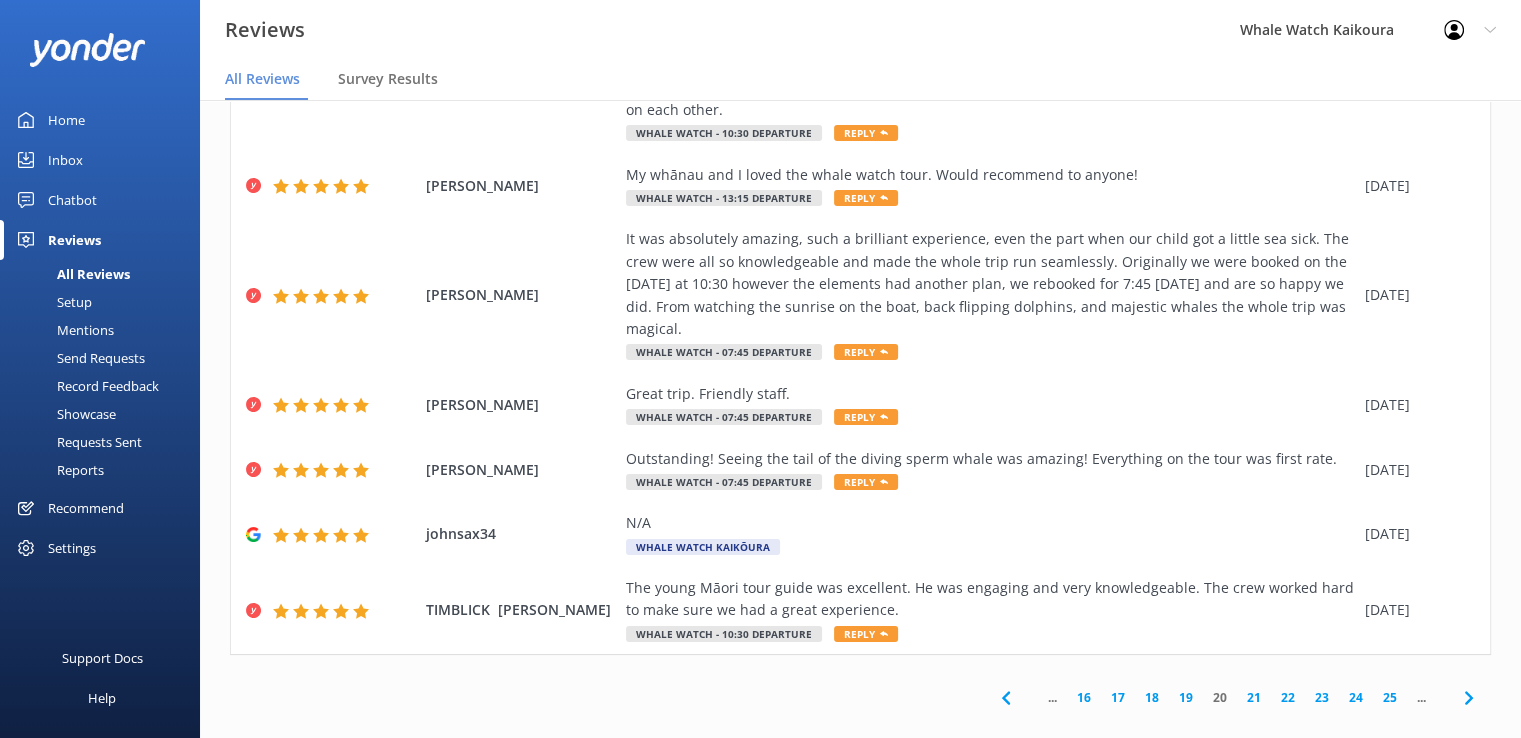 click 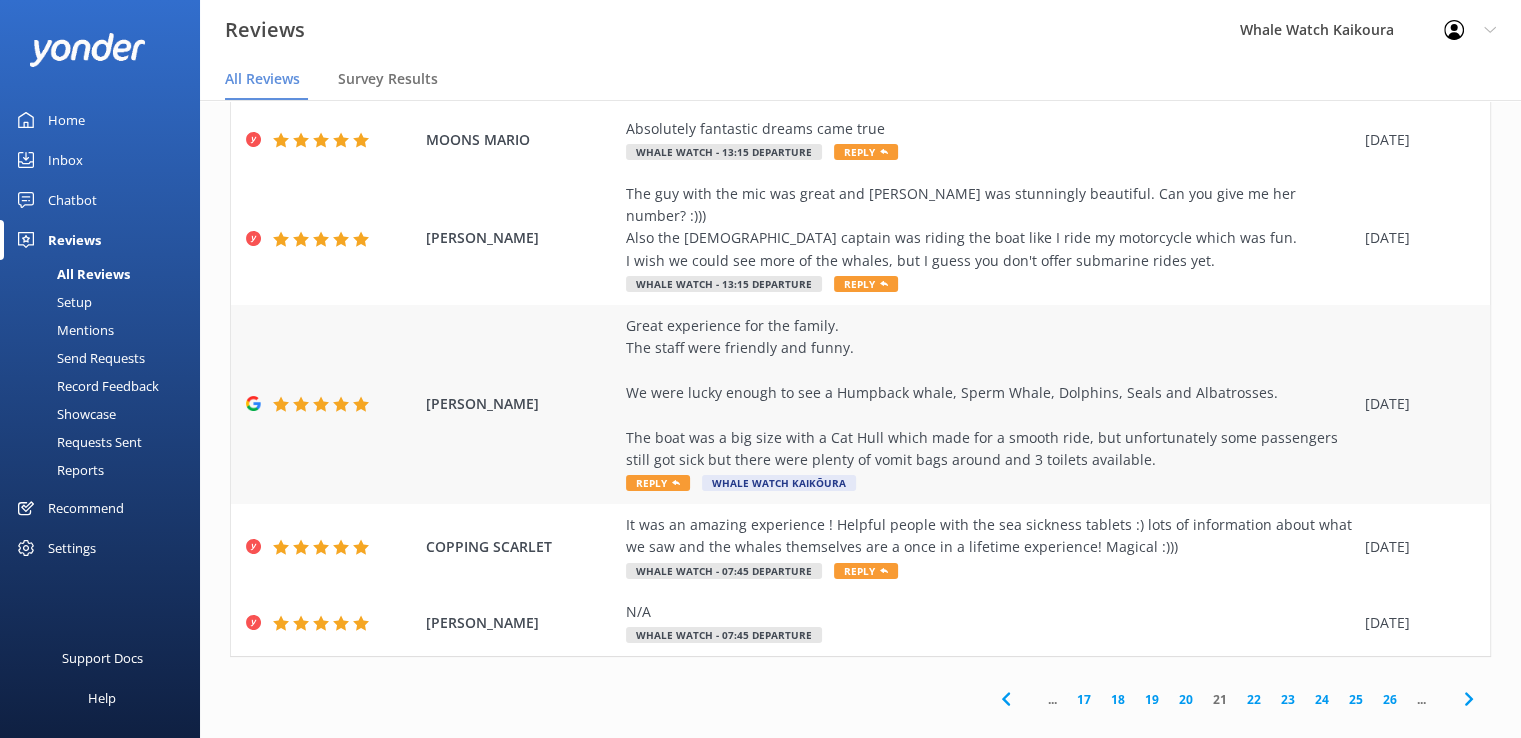 scroll, scrollTop: 400, scrollLeft: 0, axis: vertical 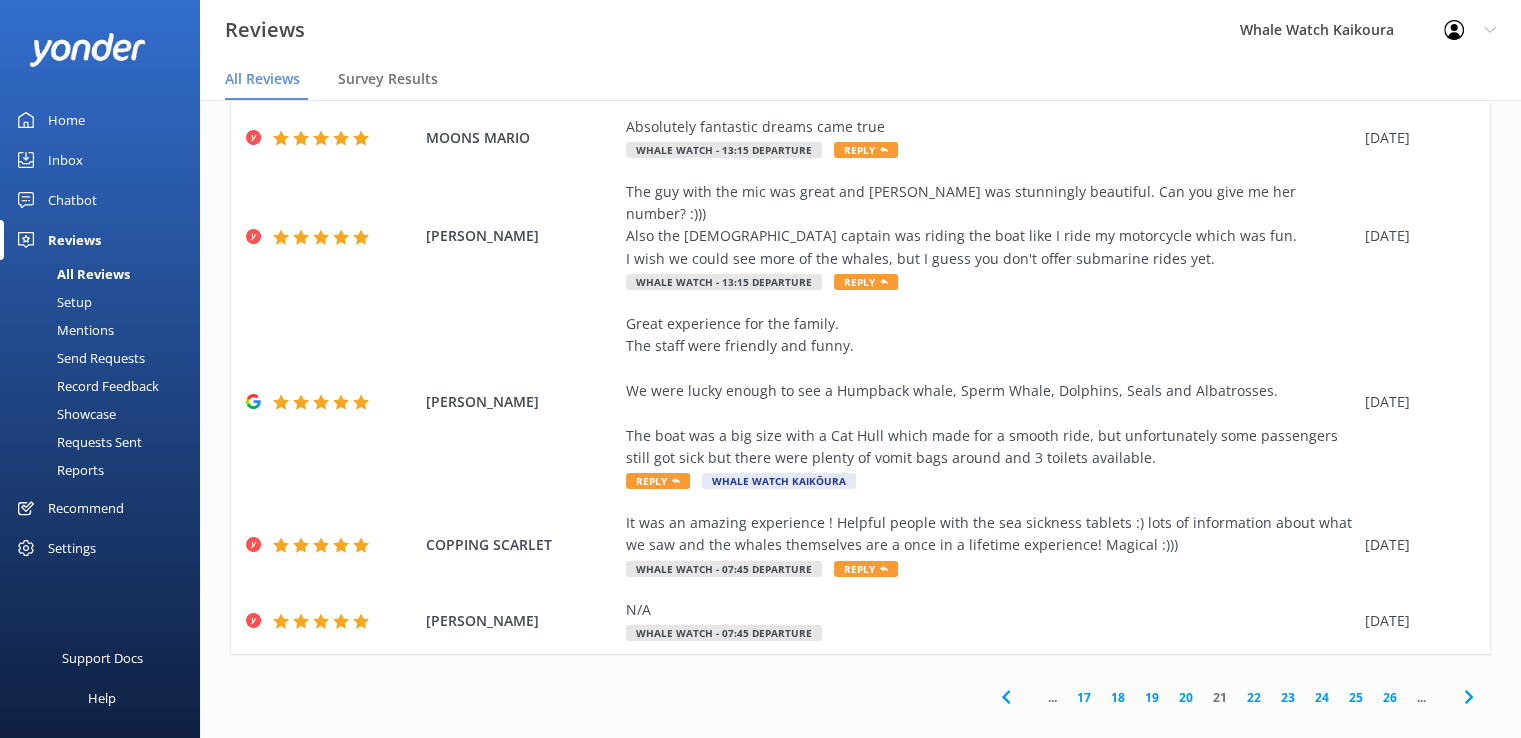 click 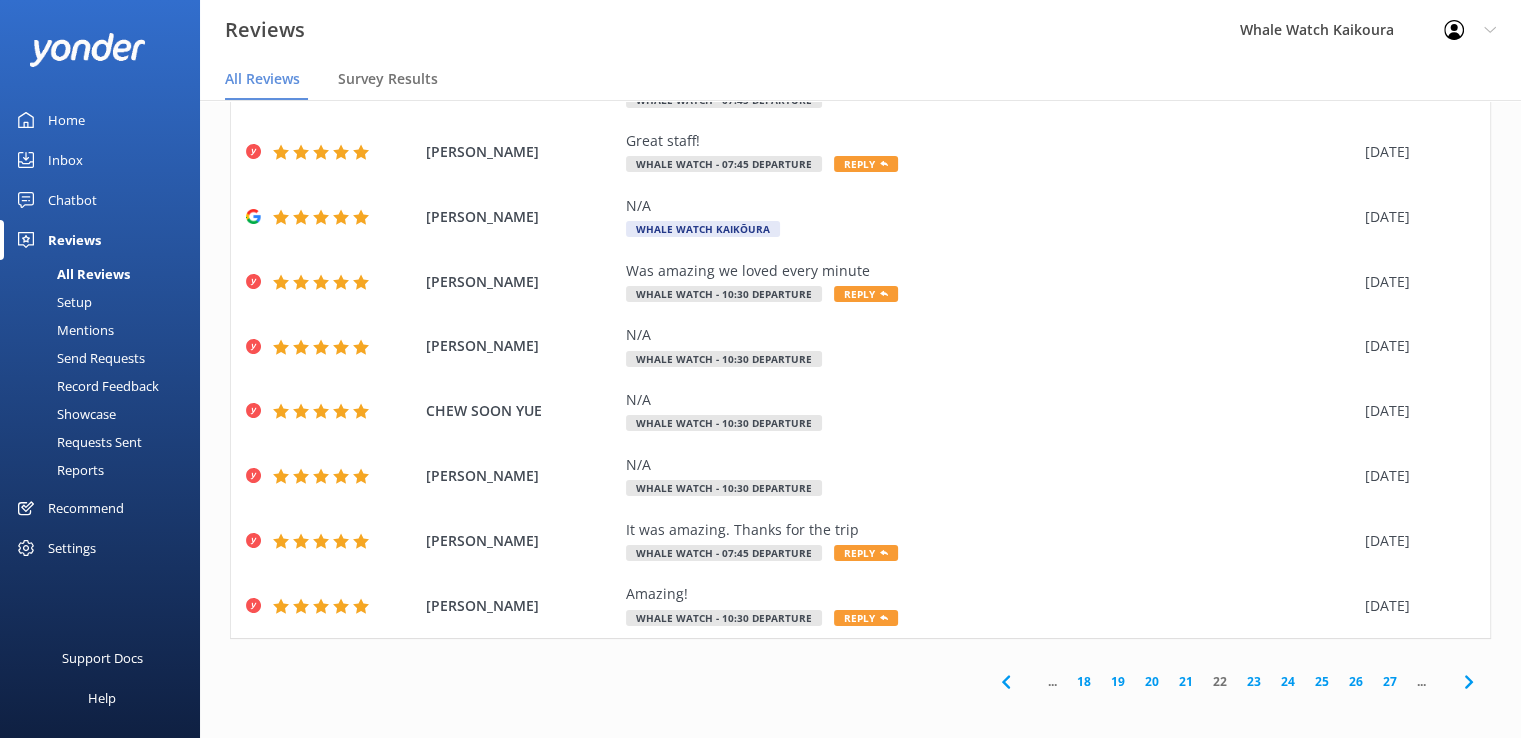scroll, scrollTop: 220, scrollLeft: 0, axis: vertical 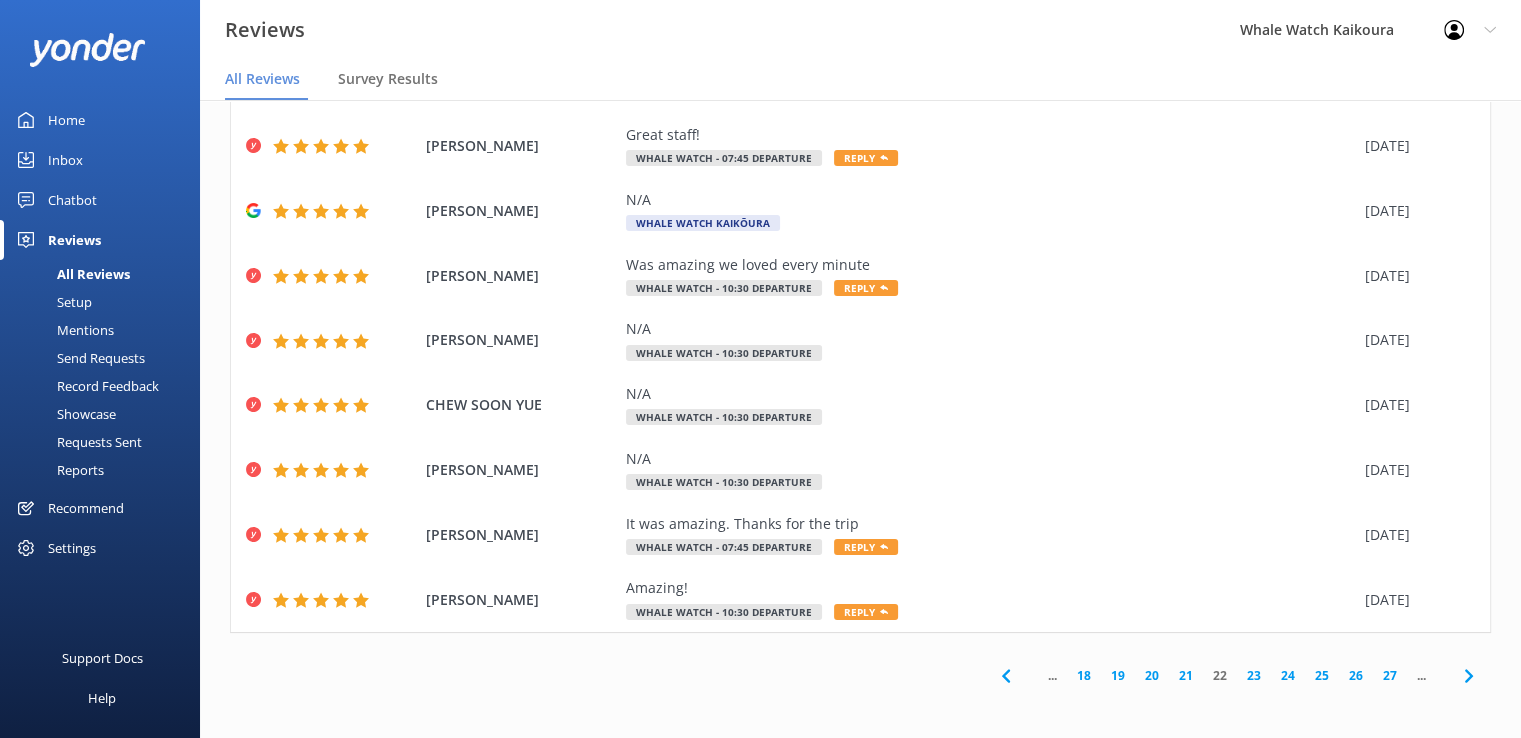 click 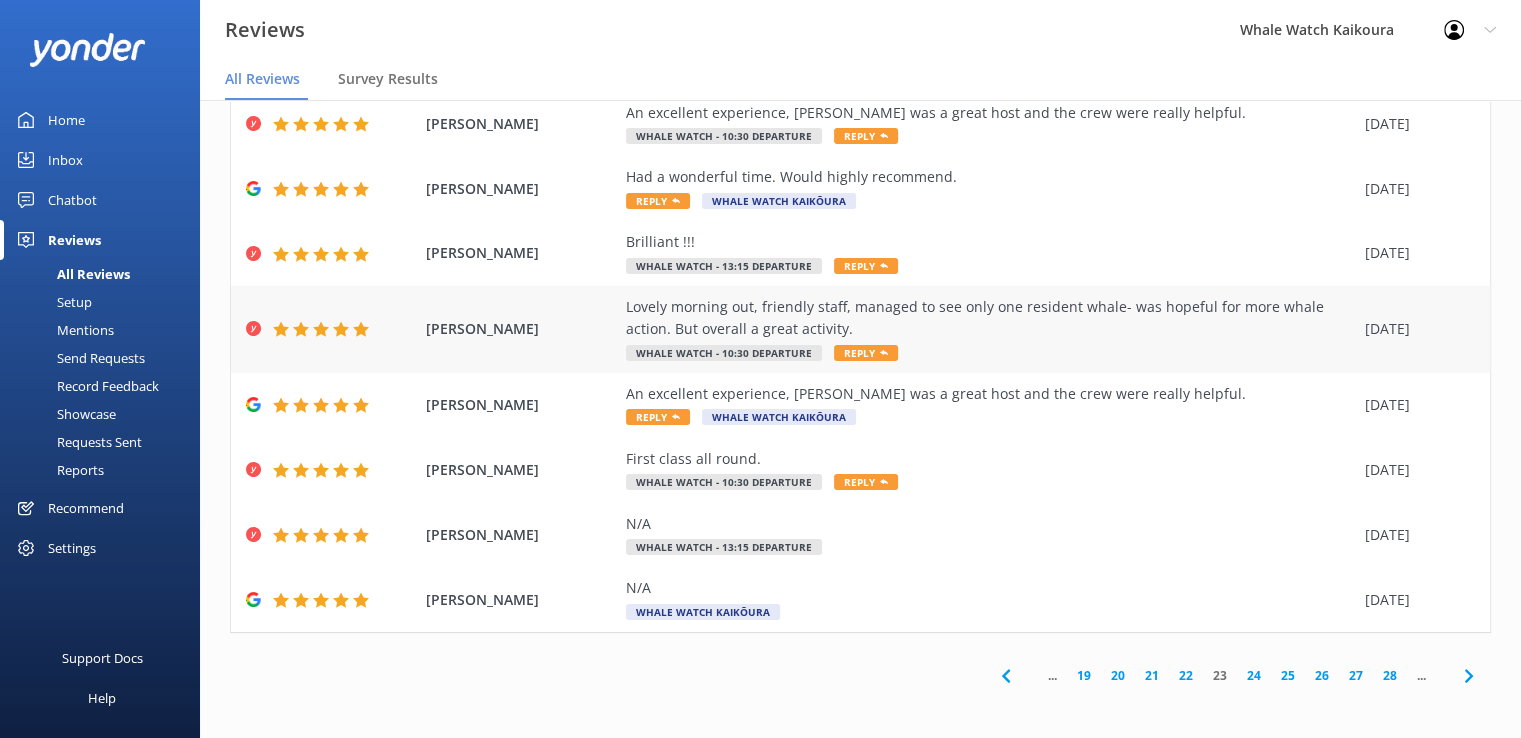 scroll, scrollTop: 220, scrollLeft: 0, axis: vertical 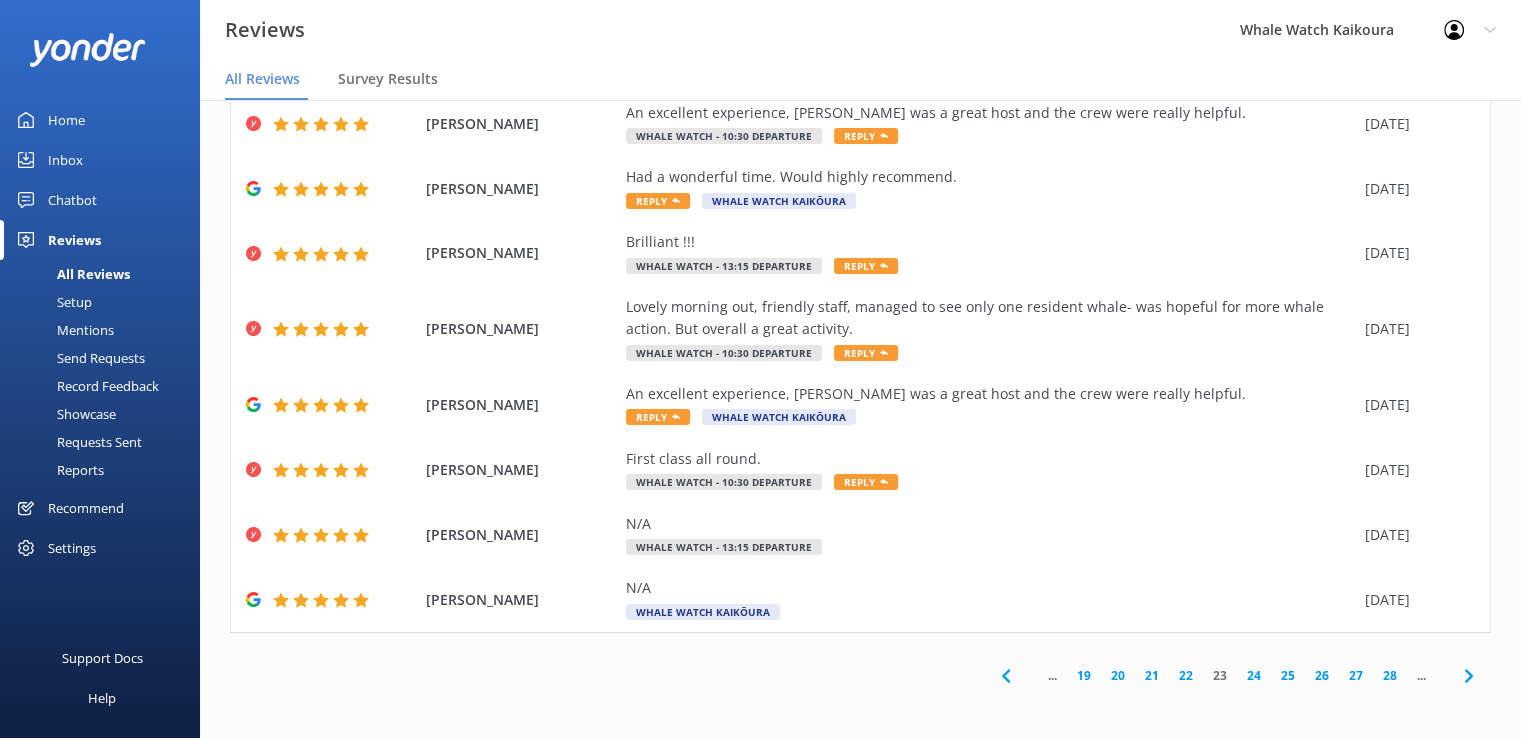 click 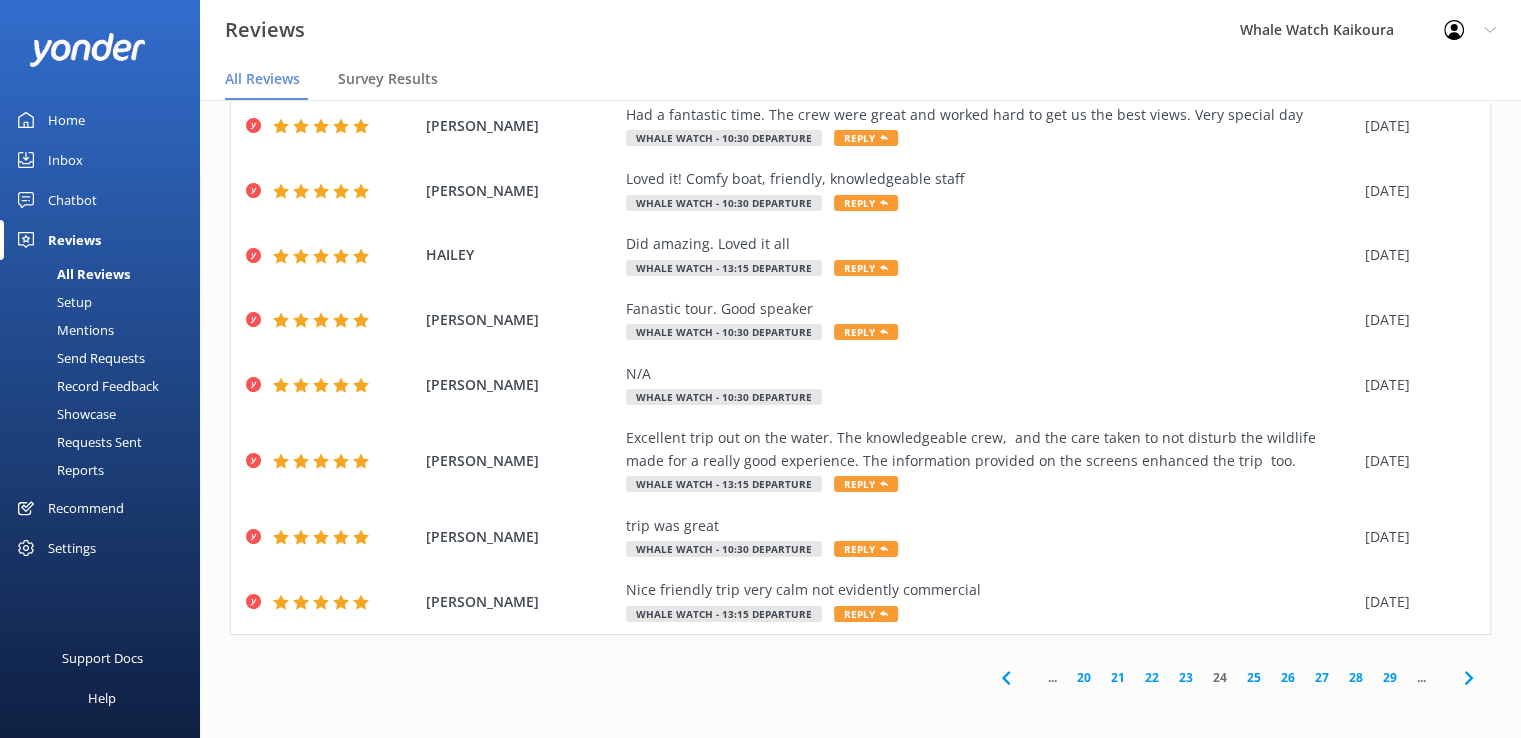 scroll, scrollTop: 220, scrollLeft: 0, axis: vertical 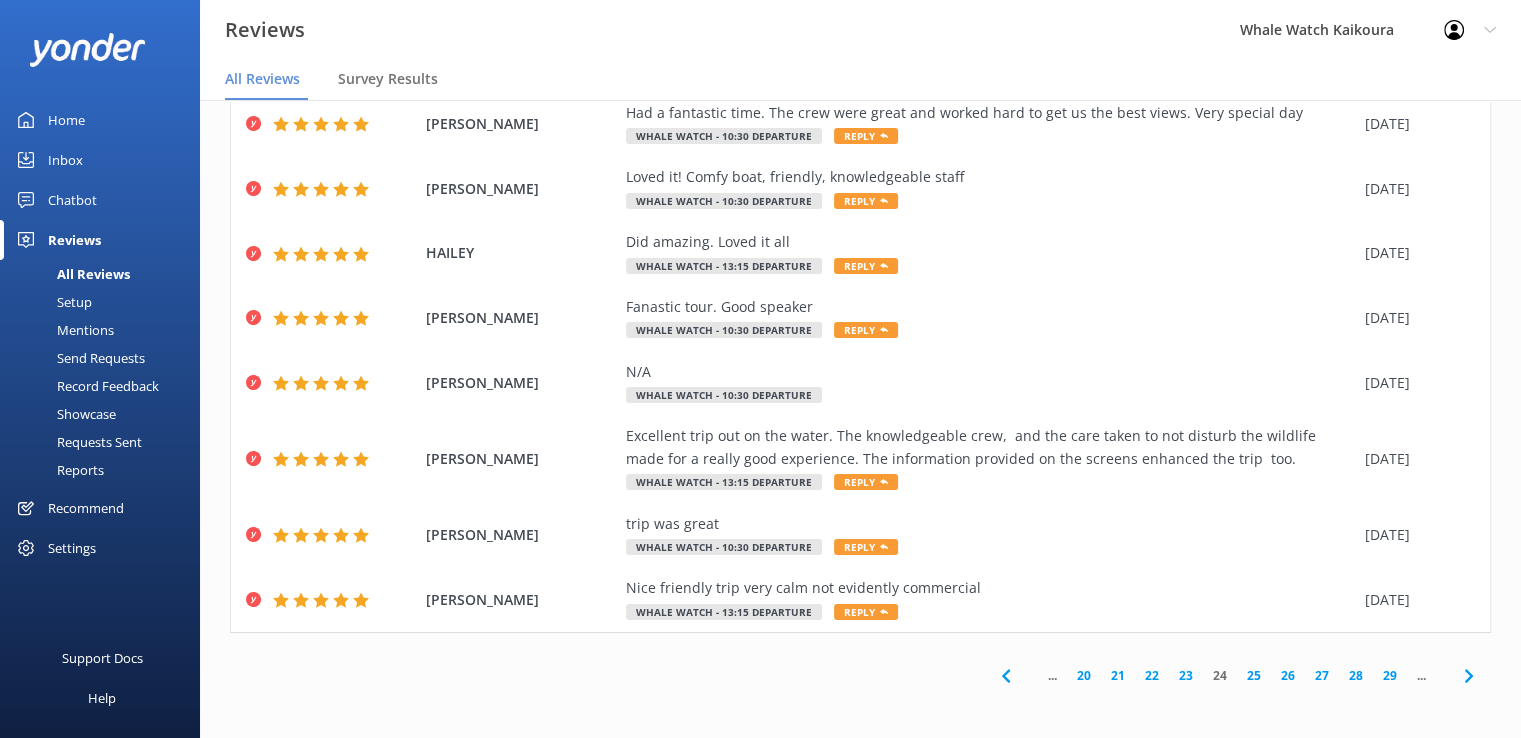 click 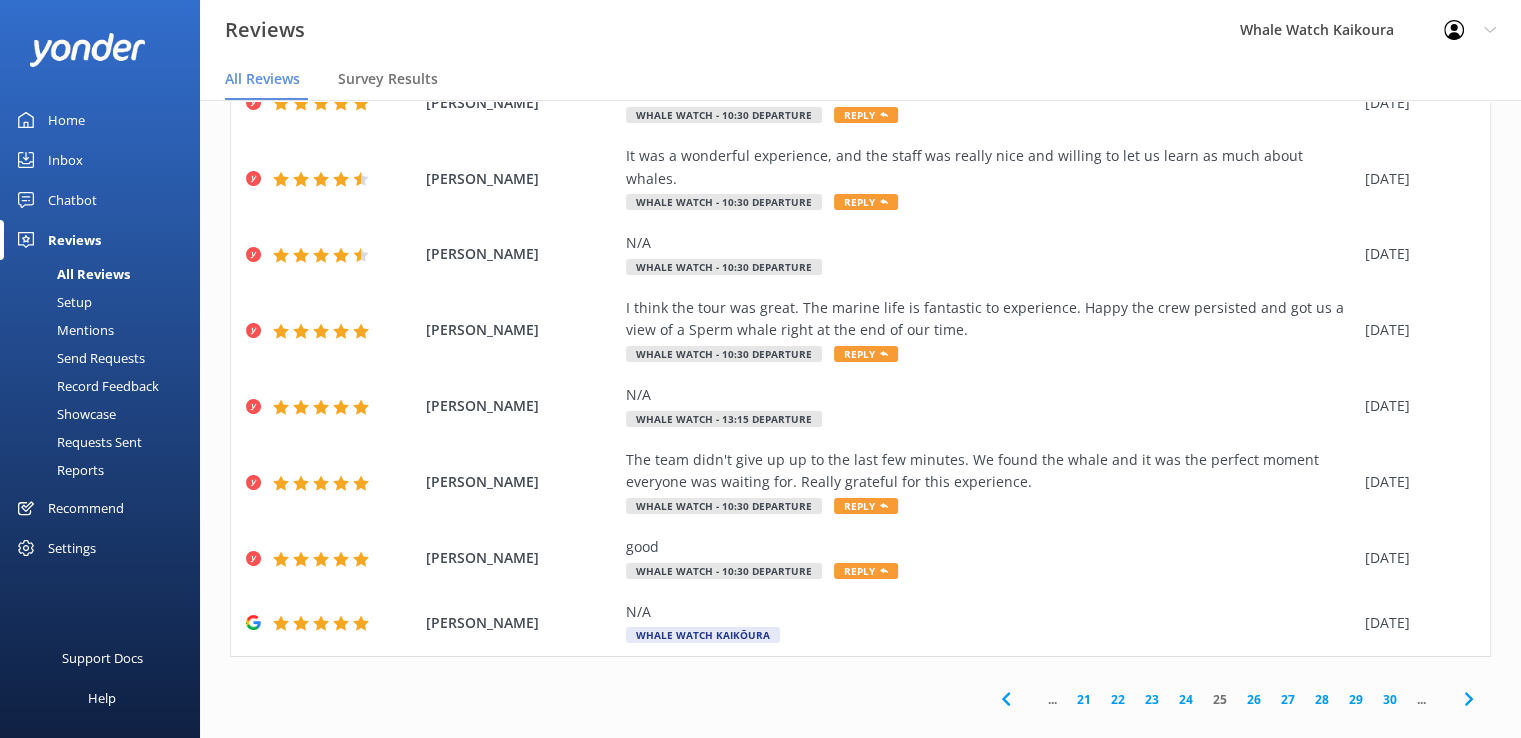 scroll, scrollTop: 288, scrollLeft: 0, axis: vertical 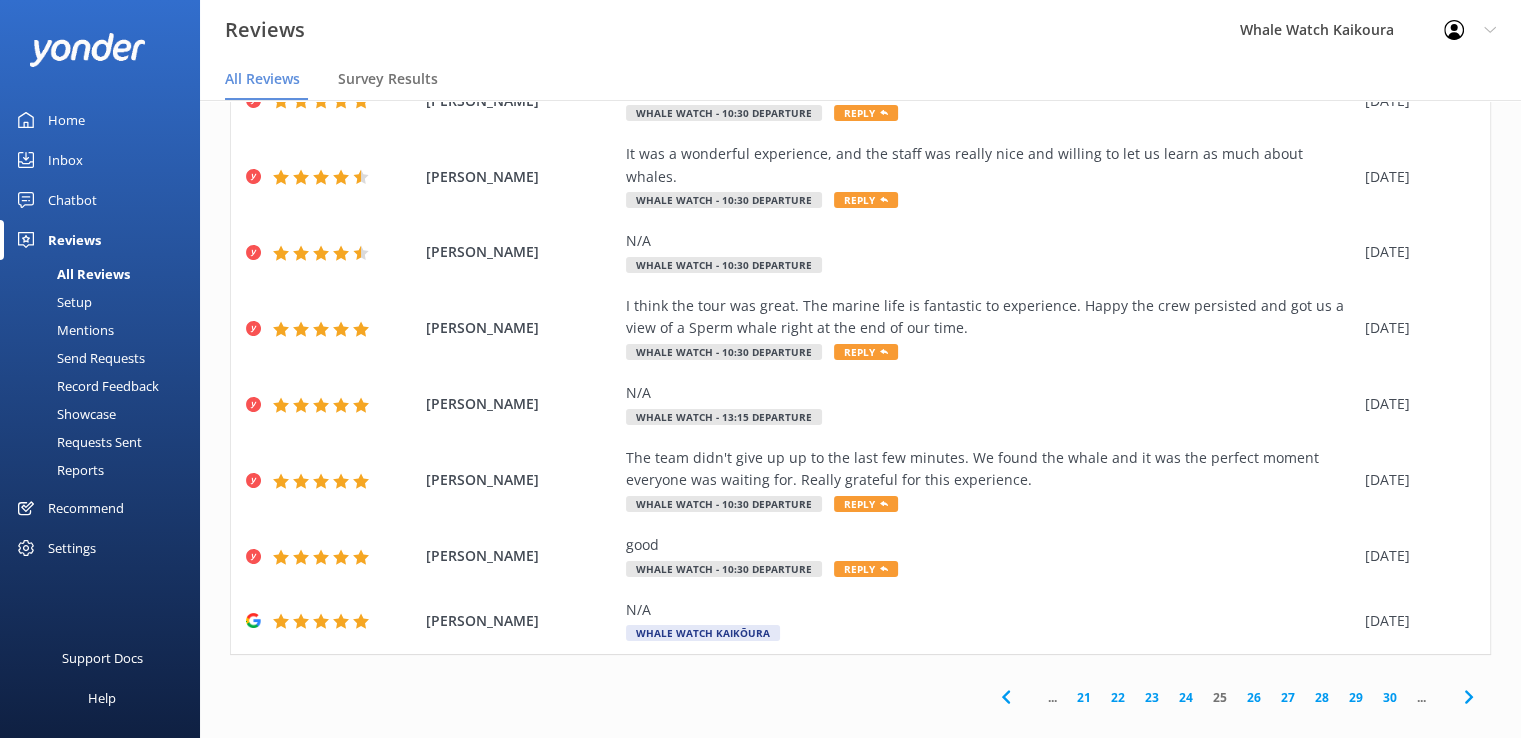 click 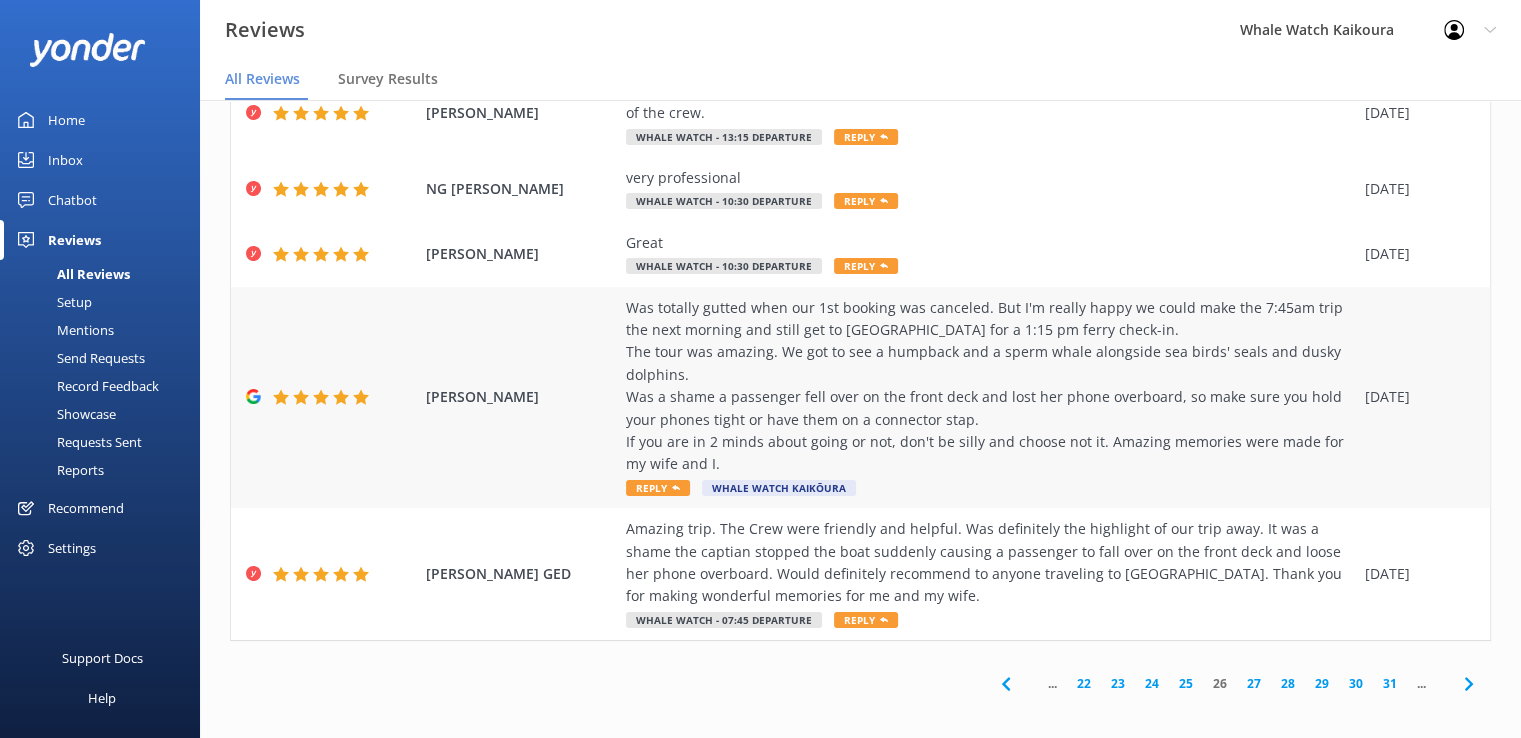 scroll, scrollTop: 444, scrollLeft: 0, axis: vertical 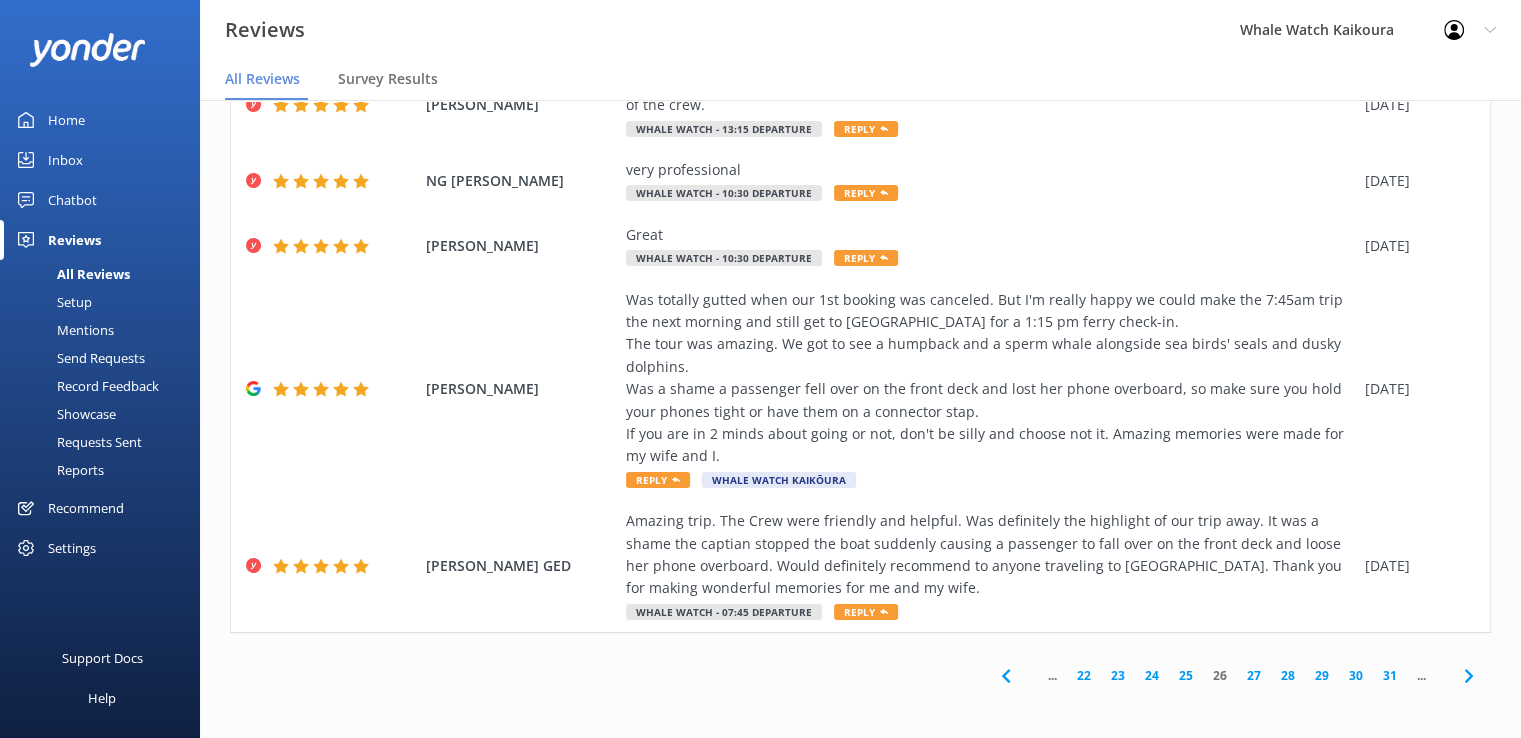 click 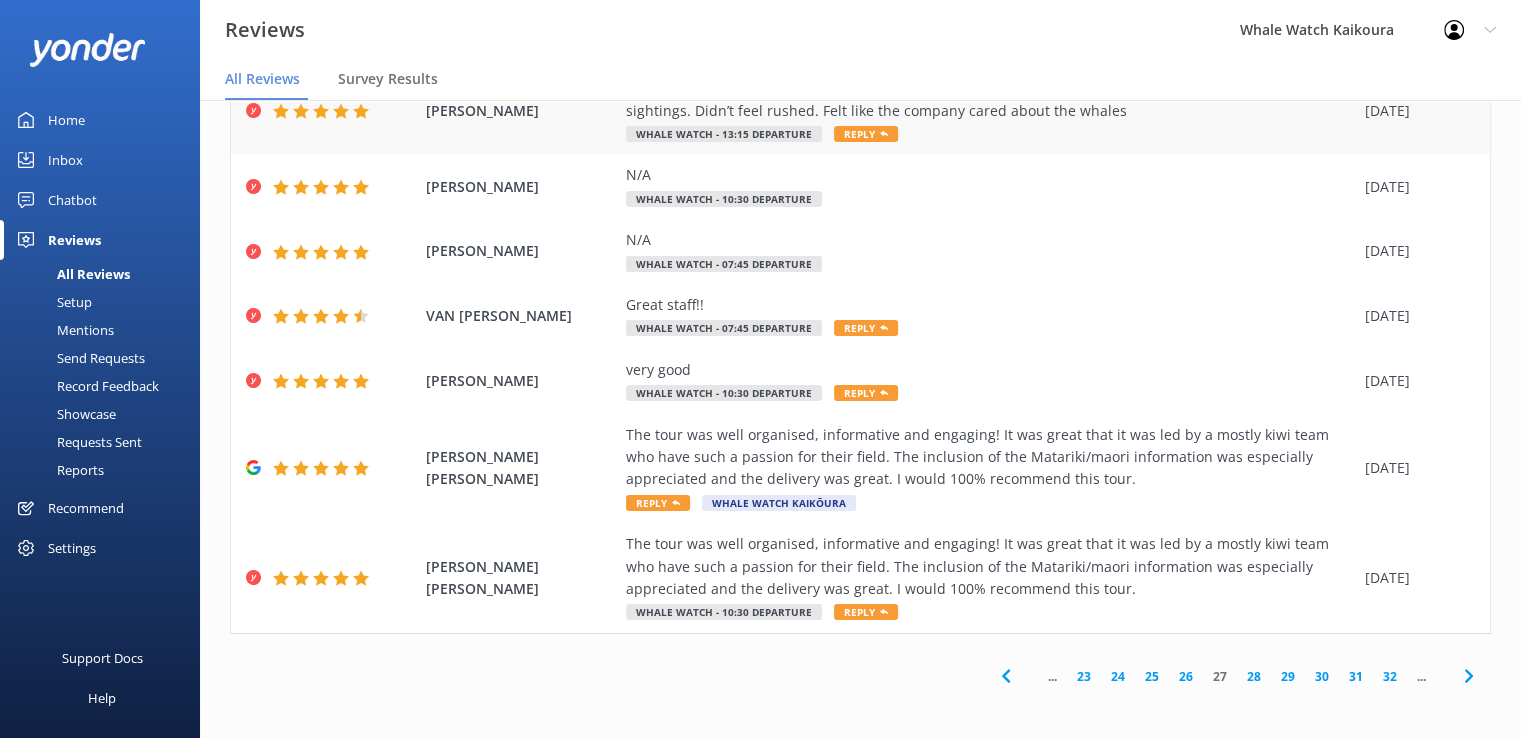 scroll, scrollTop: 422, scrollLeft: 0, axis: vertical 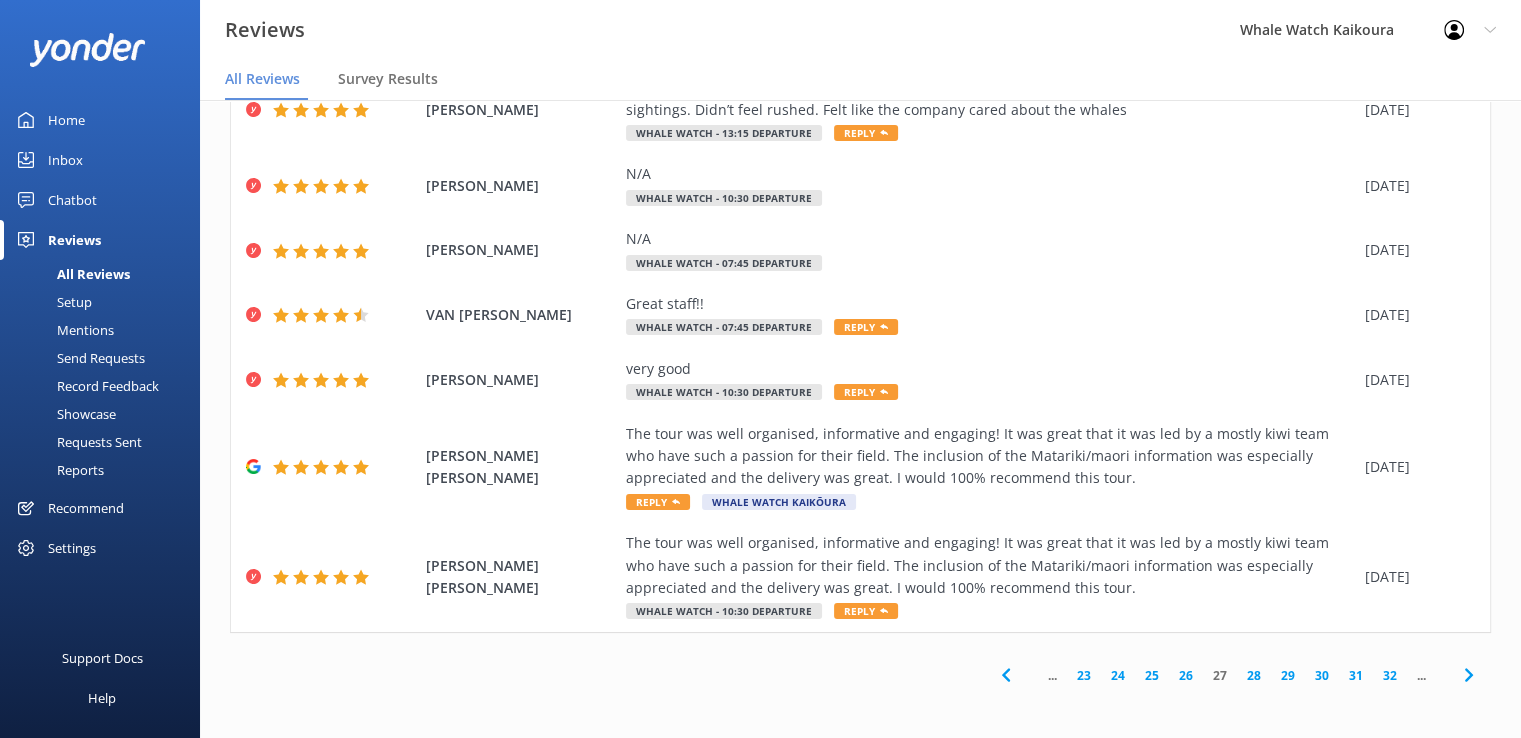 click 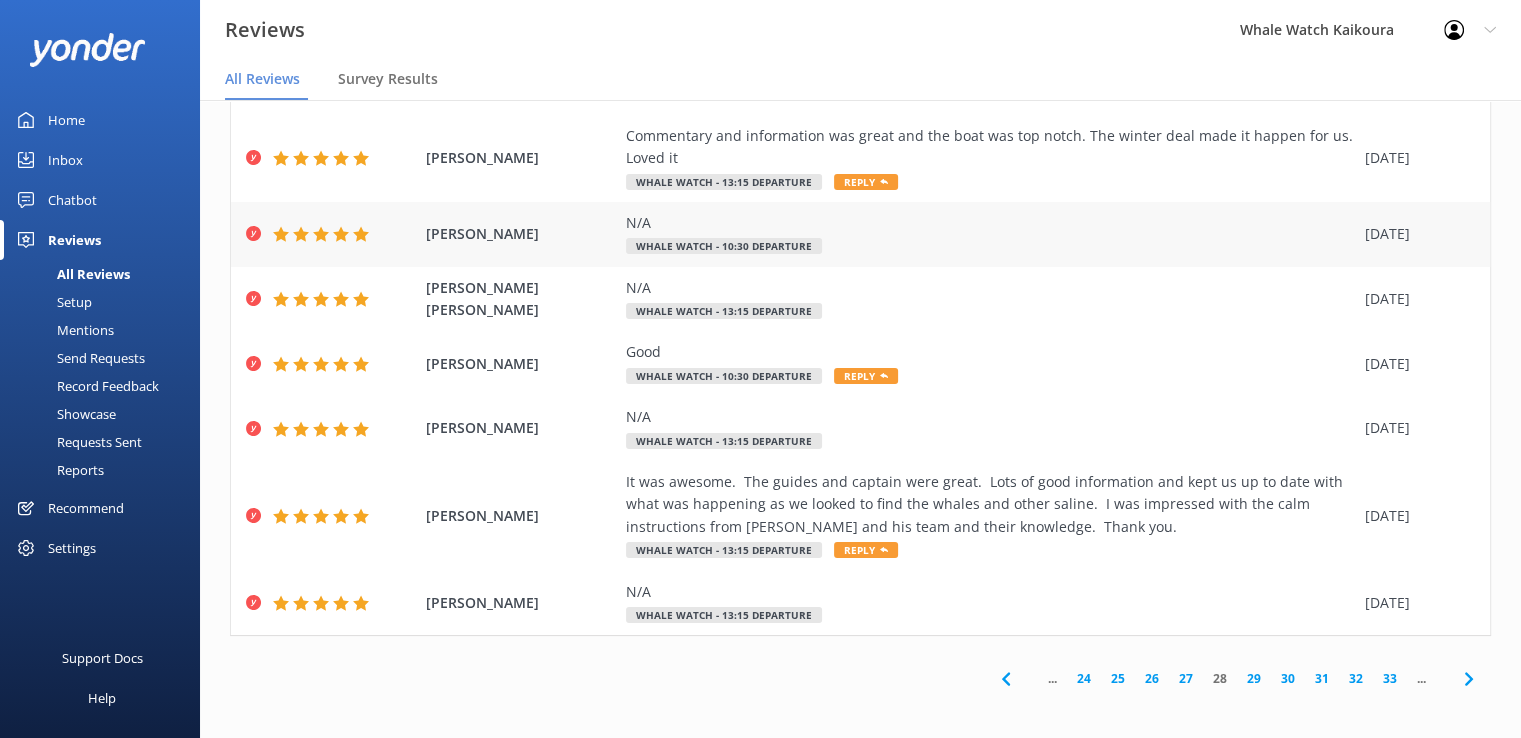 scroll, scrollTop: 288, scrollLeft: 0, axis: vertical 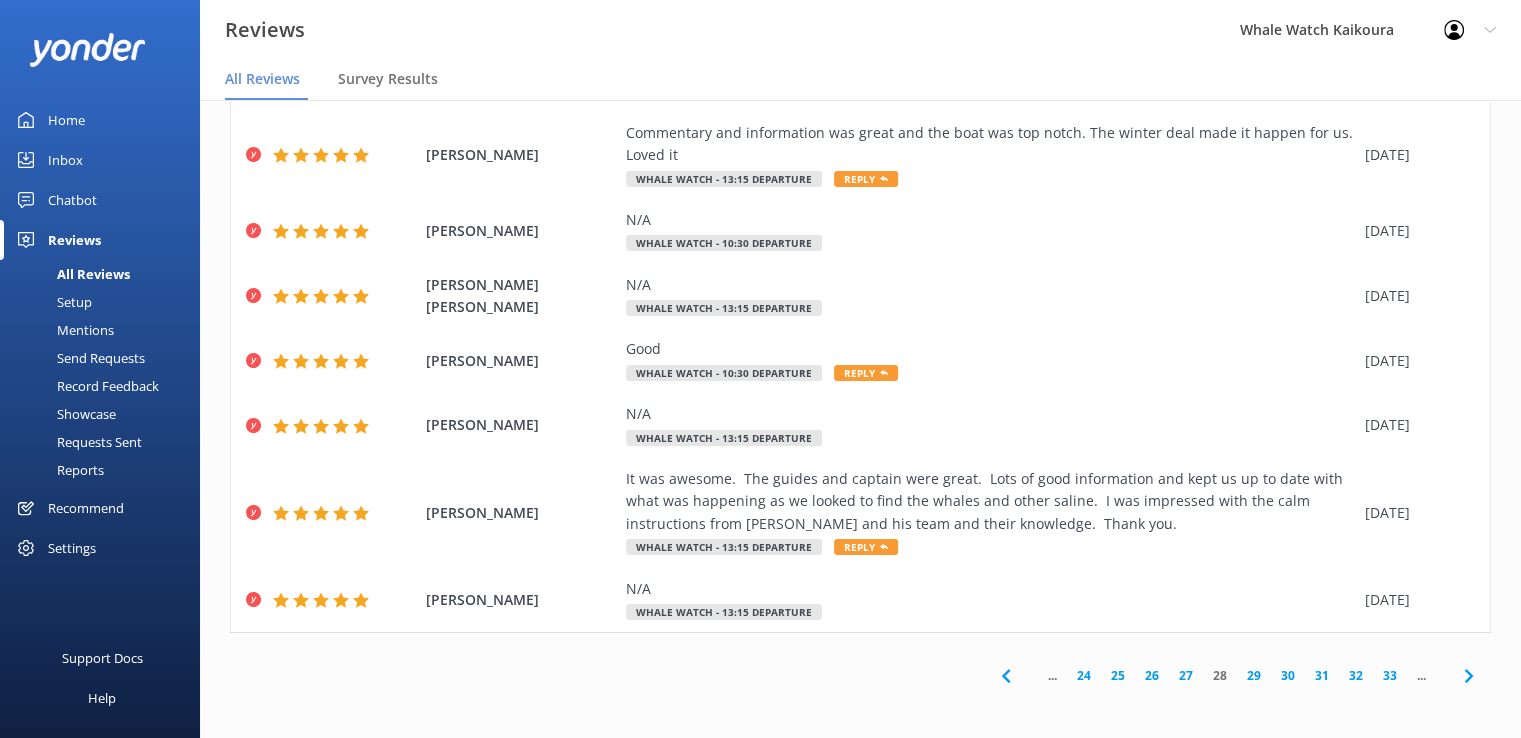 click 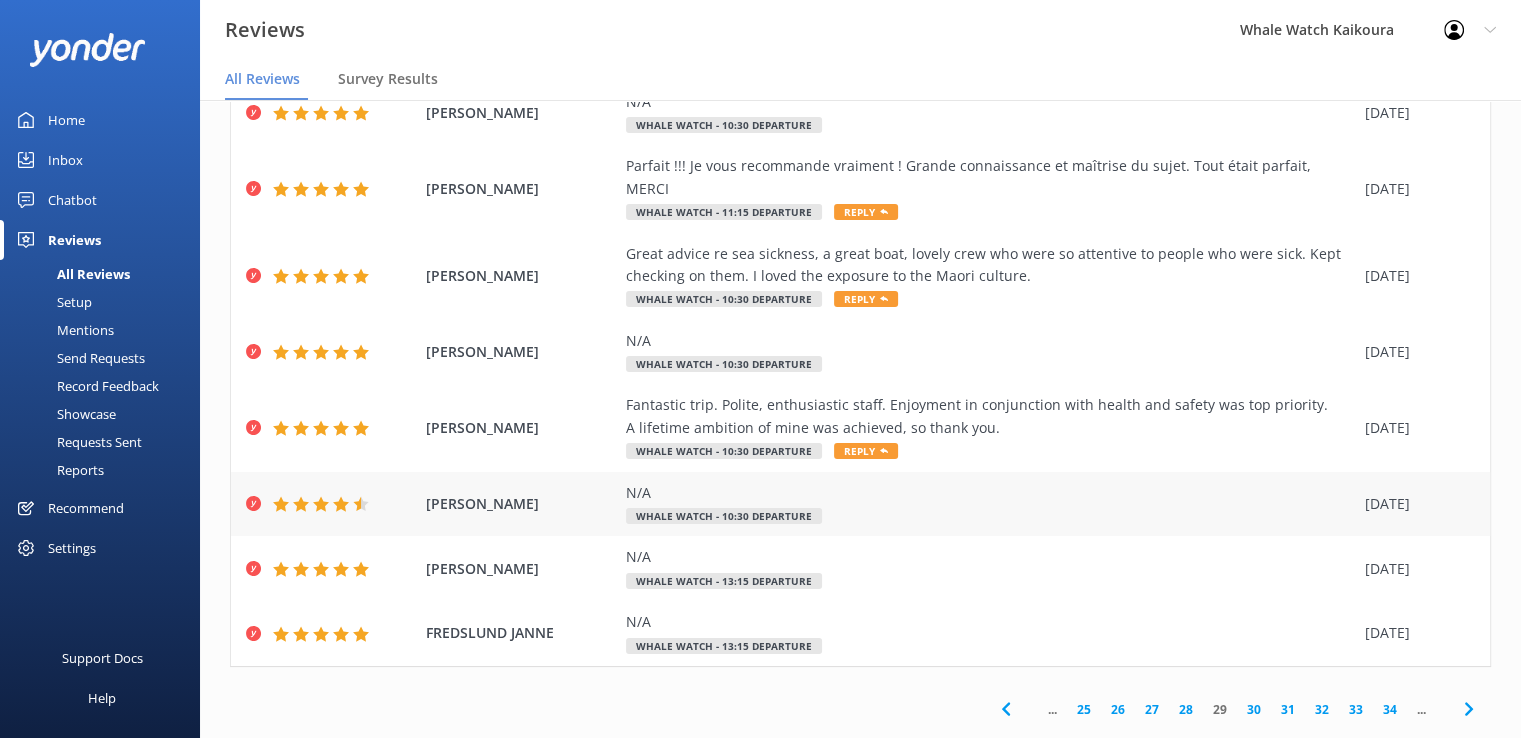 scroll, scrollTop: 243, scrollLeft: 0, axis: vertical 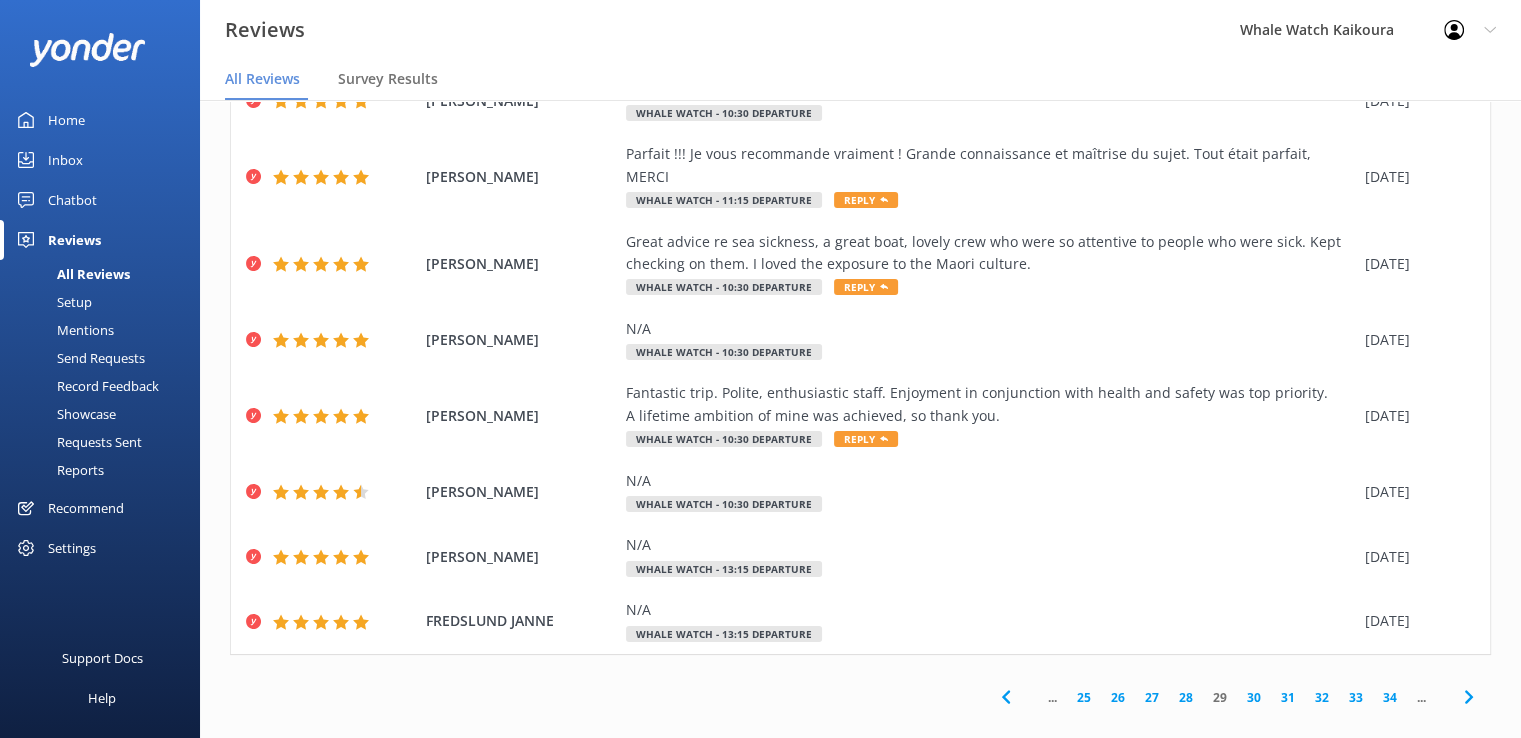 click 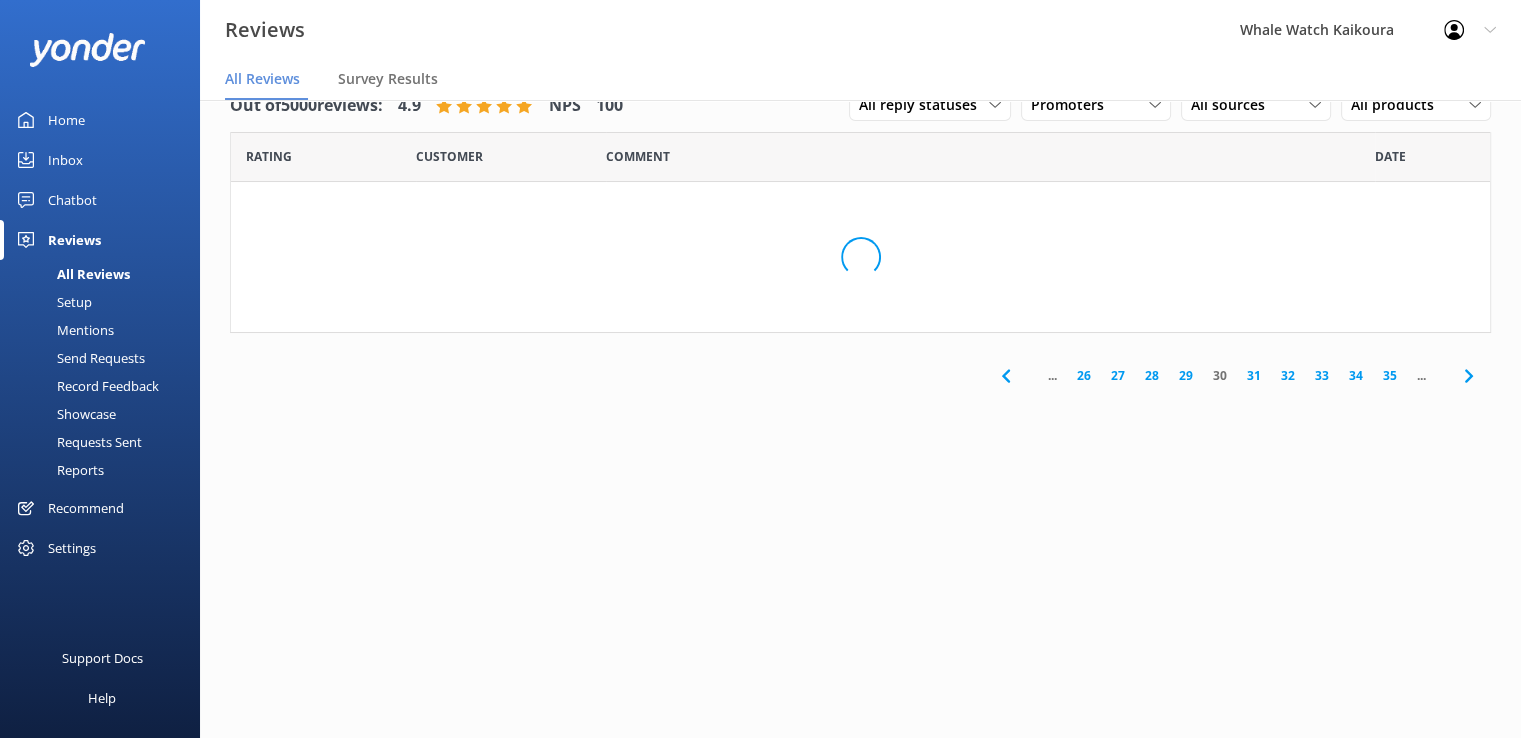scroll, scrollTop: 0, scrollLeft: 0, axis: both 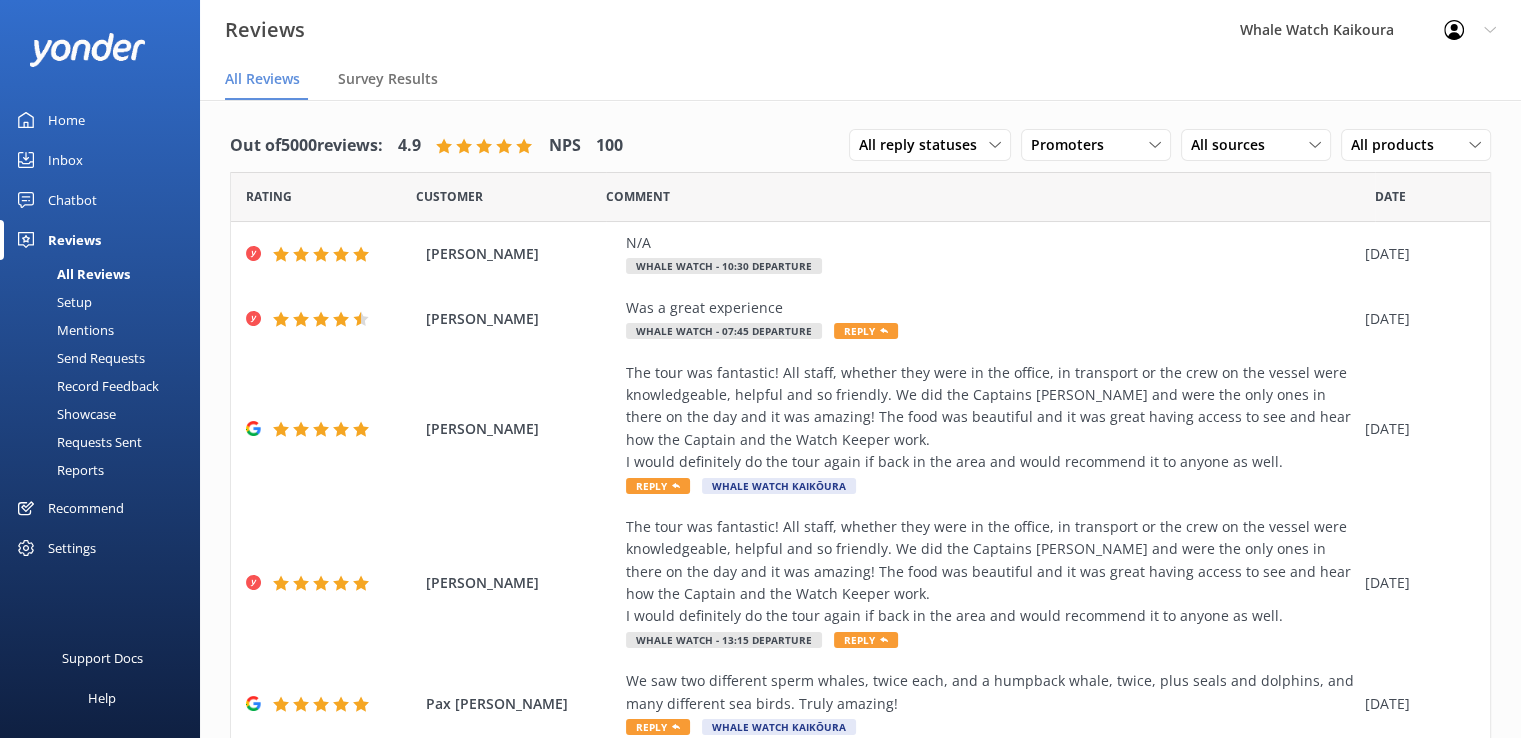 click on "Reviews" at bounding box center [74, 240] 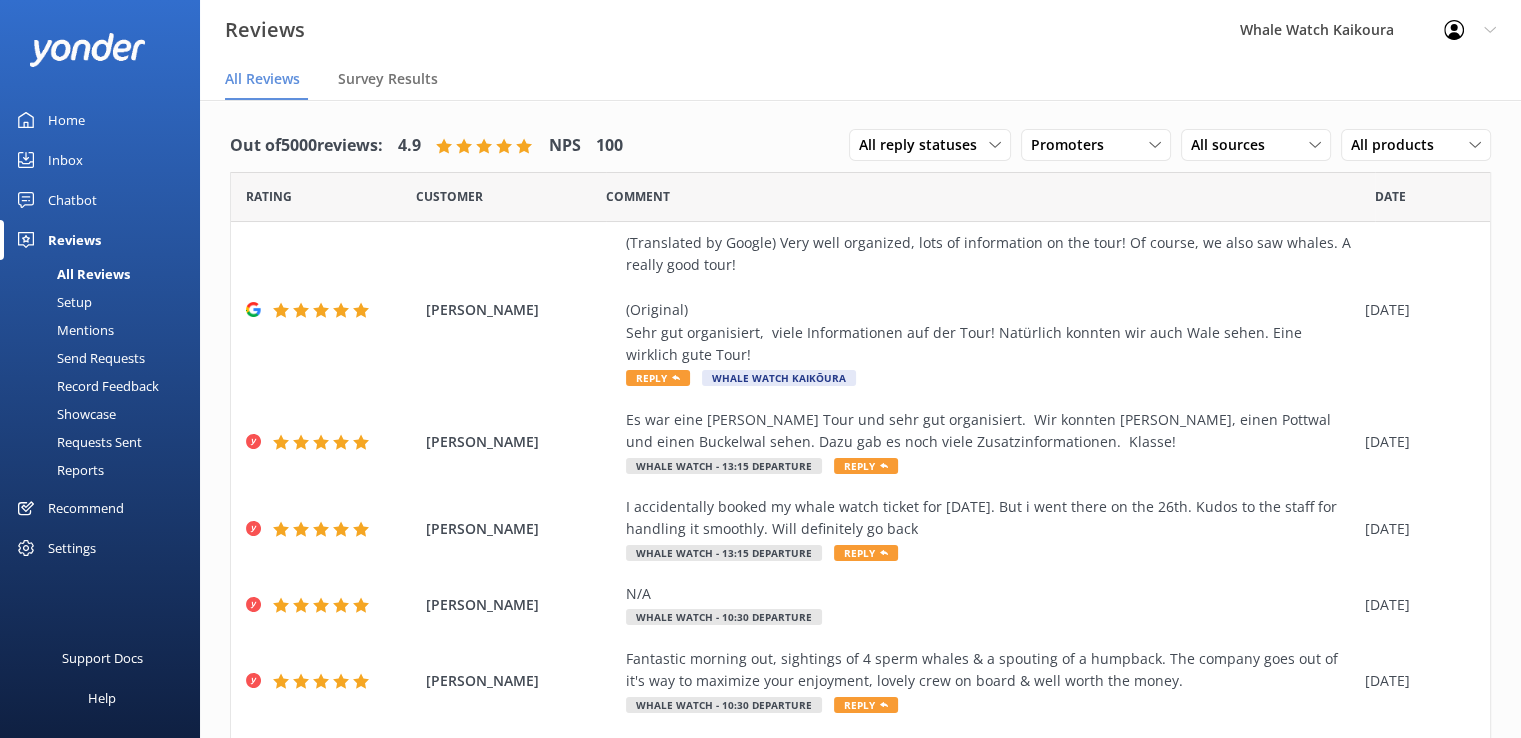 click on "Home" at bounding box center (66, 120) 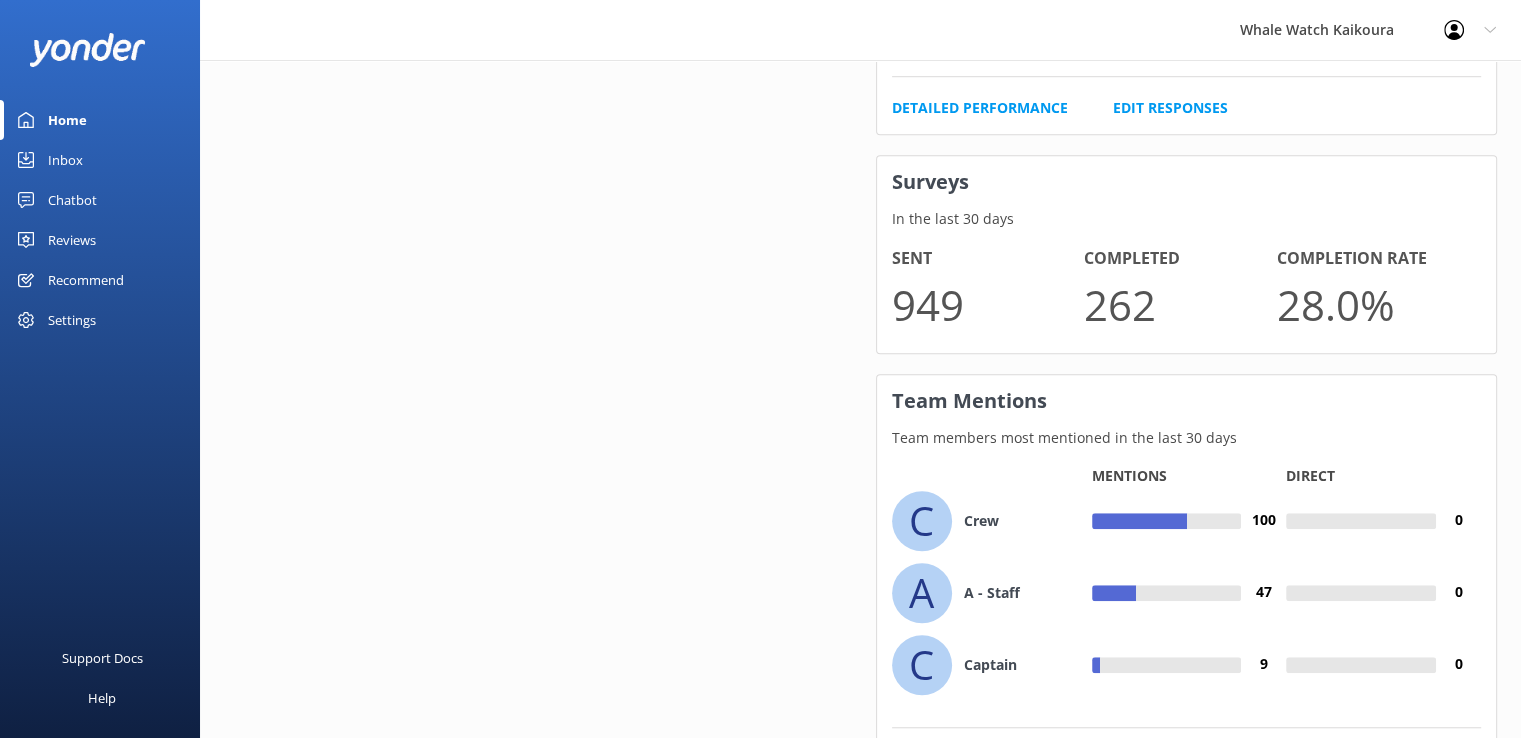 scroll, scrollTop: 1396, scrollLeft: 0, axis: vertical 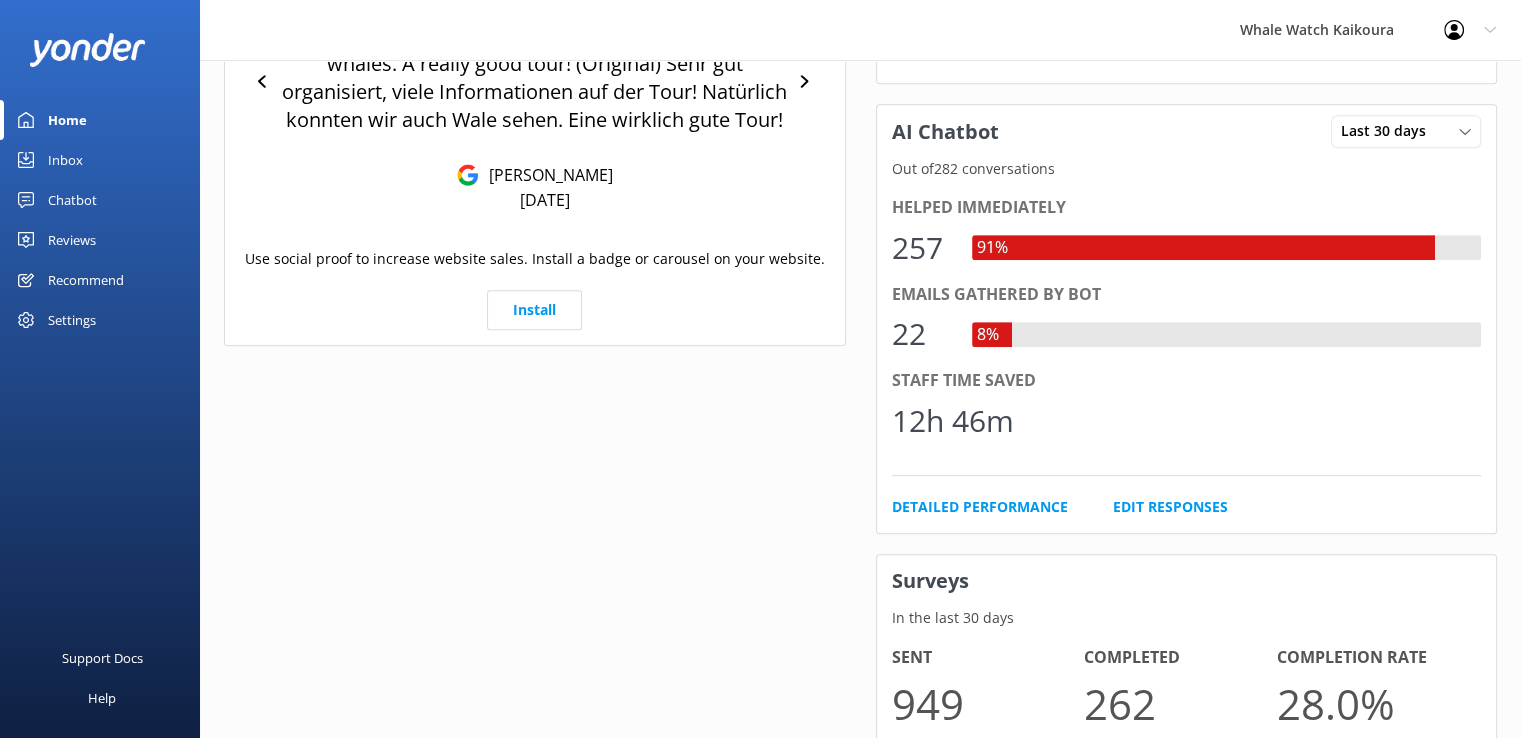 click on "Reviews" at bounding box center (72, 240) 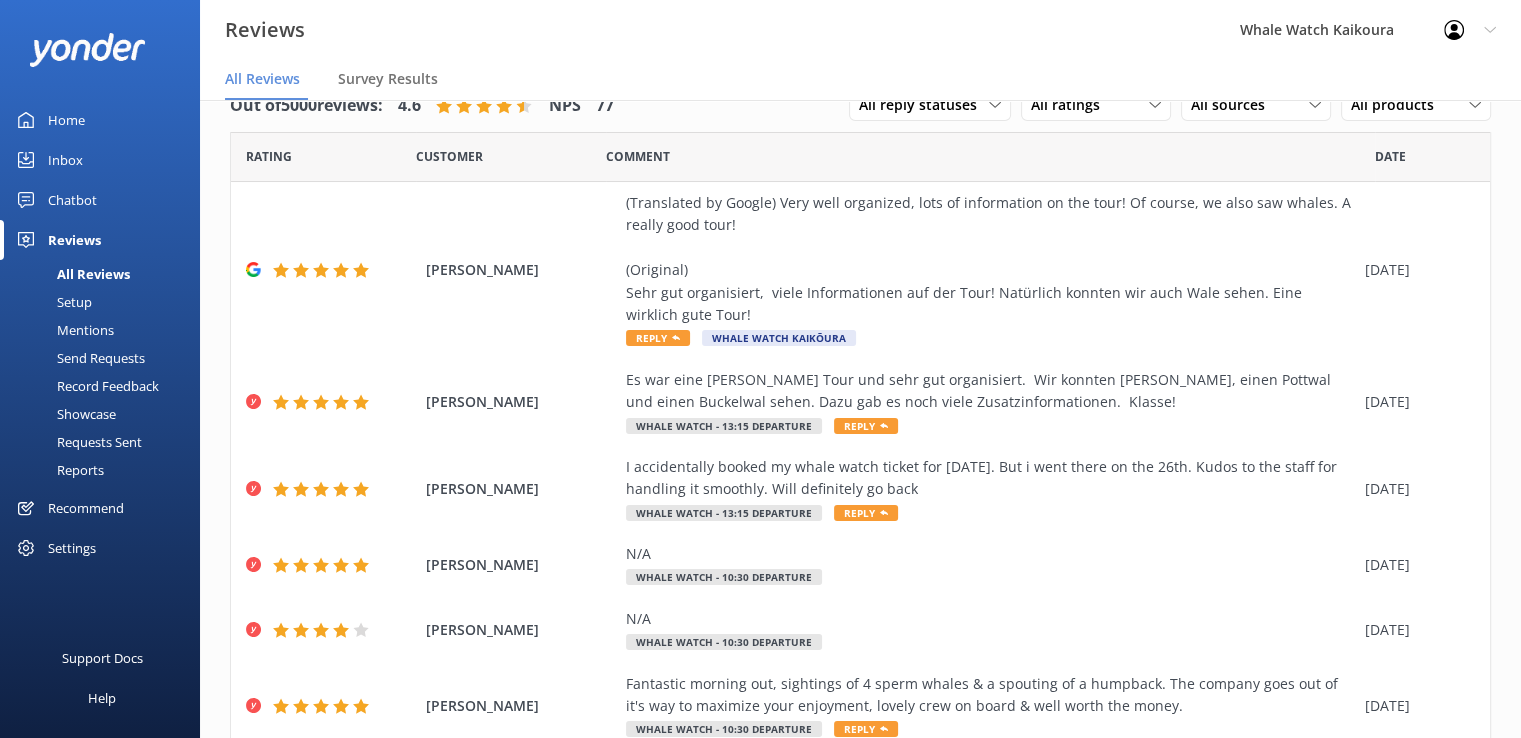 click on "Mentions" at bounding box center [63, 330] 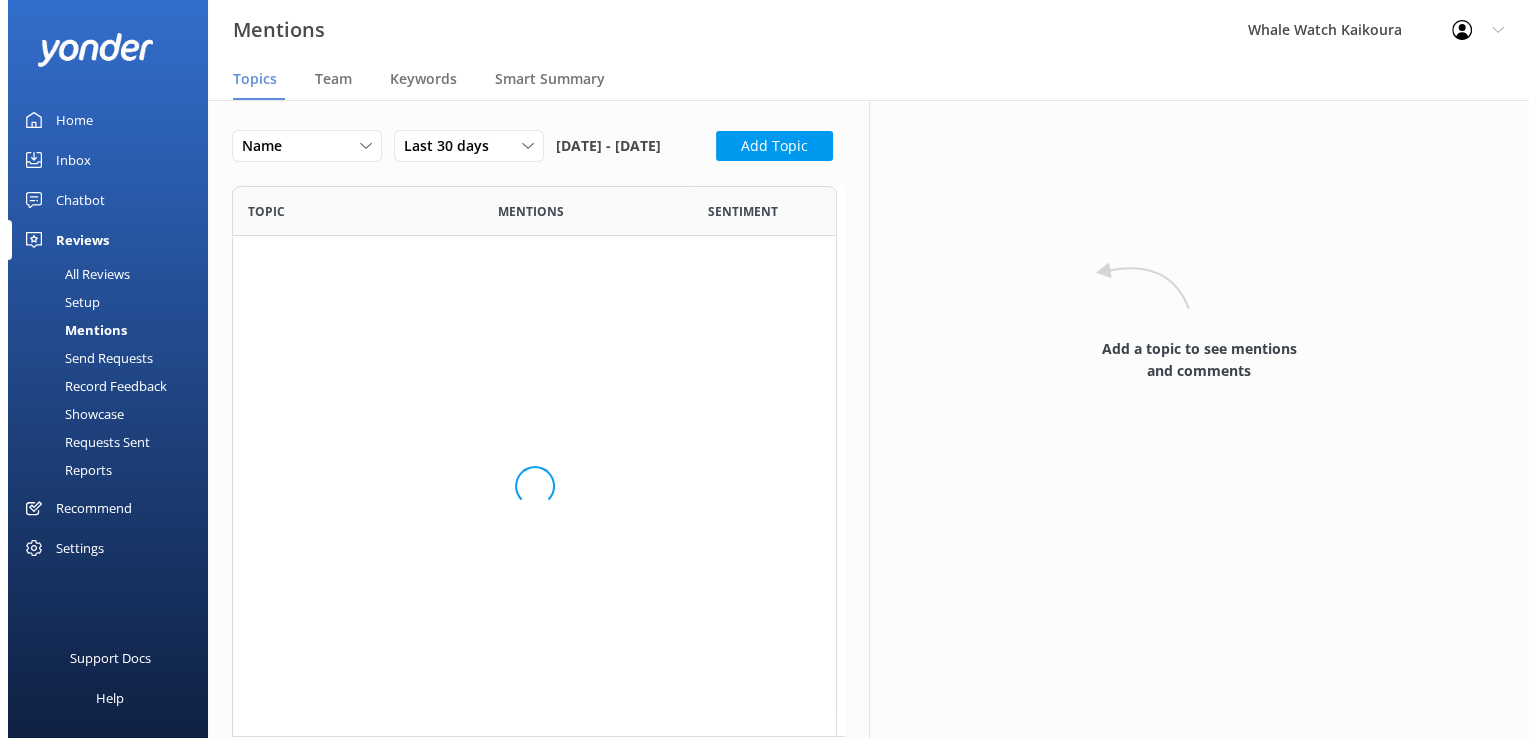 scroll, scrollTop: 0, scrollLeft: 0, axis: both 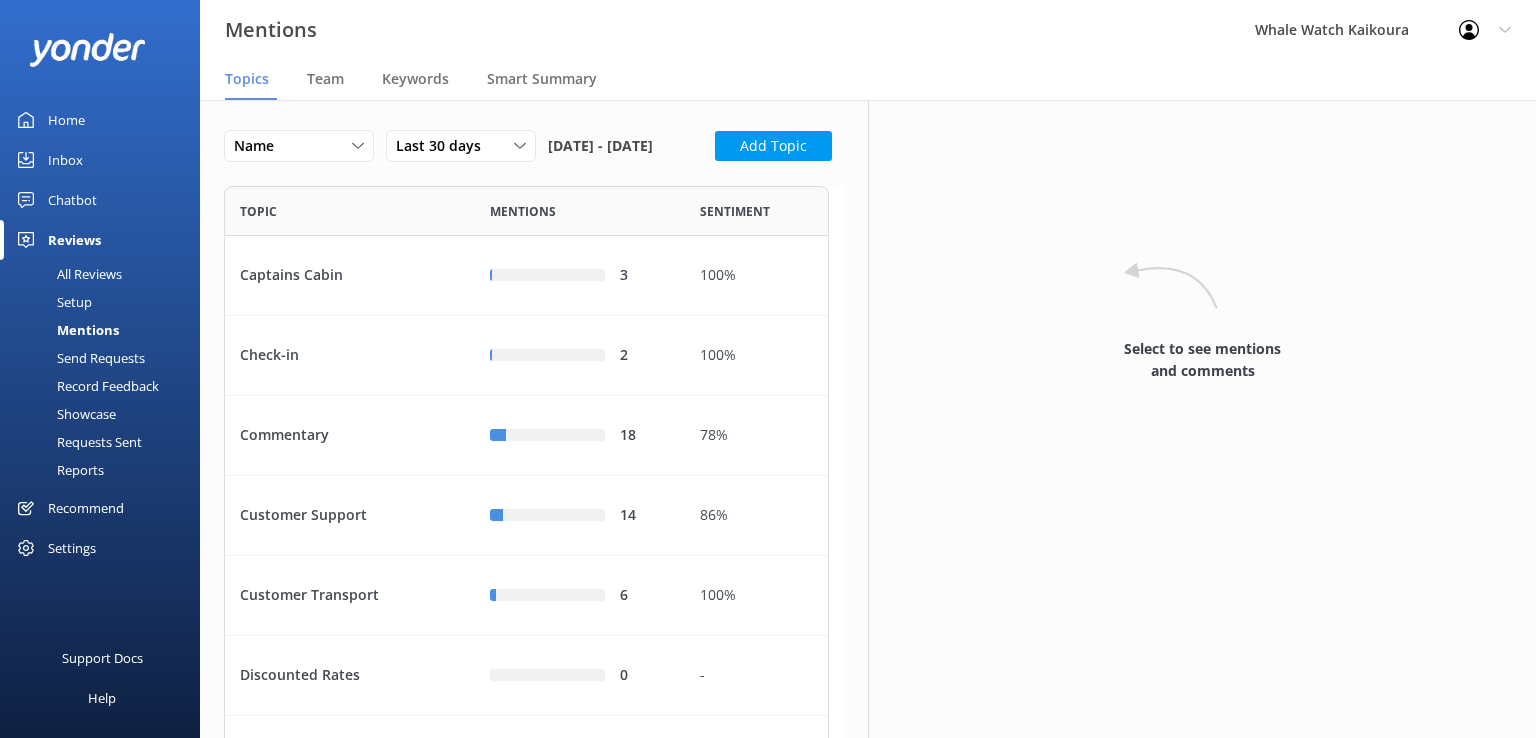 click on "Home" at bounding box center [66, 120] 